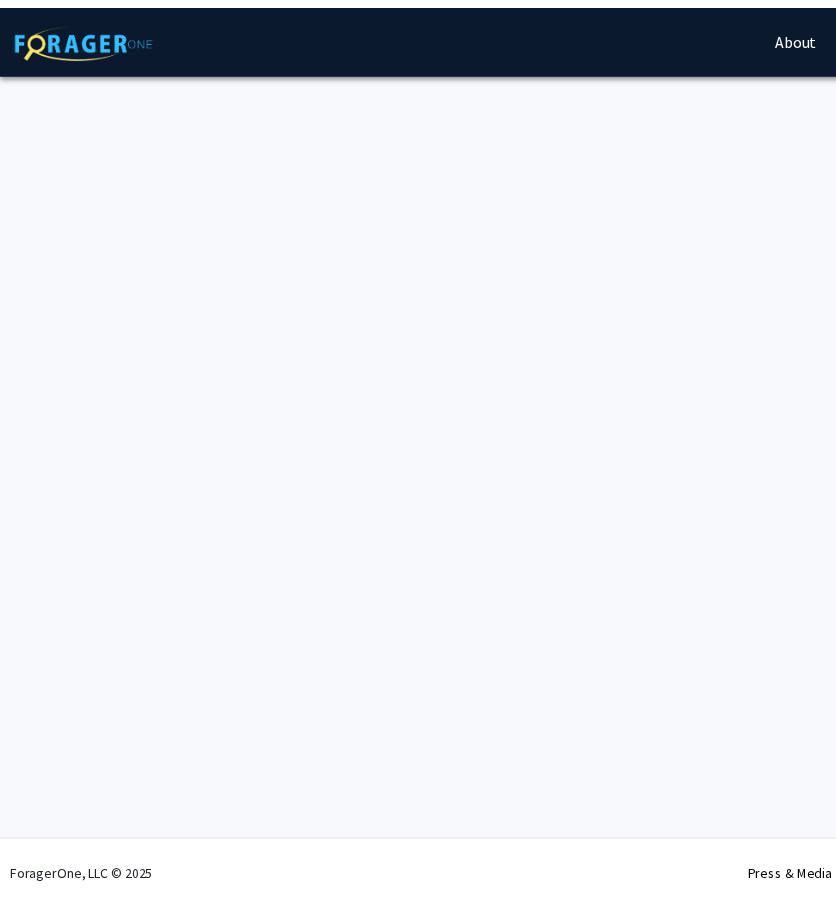 scroll, scrollTop: 0, scrollLeft: 0, axis: both 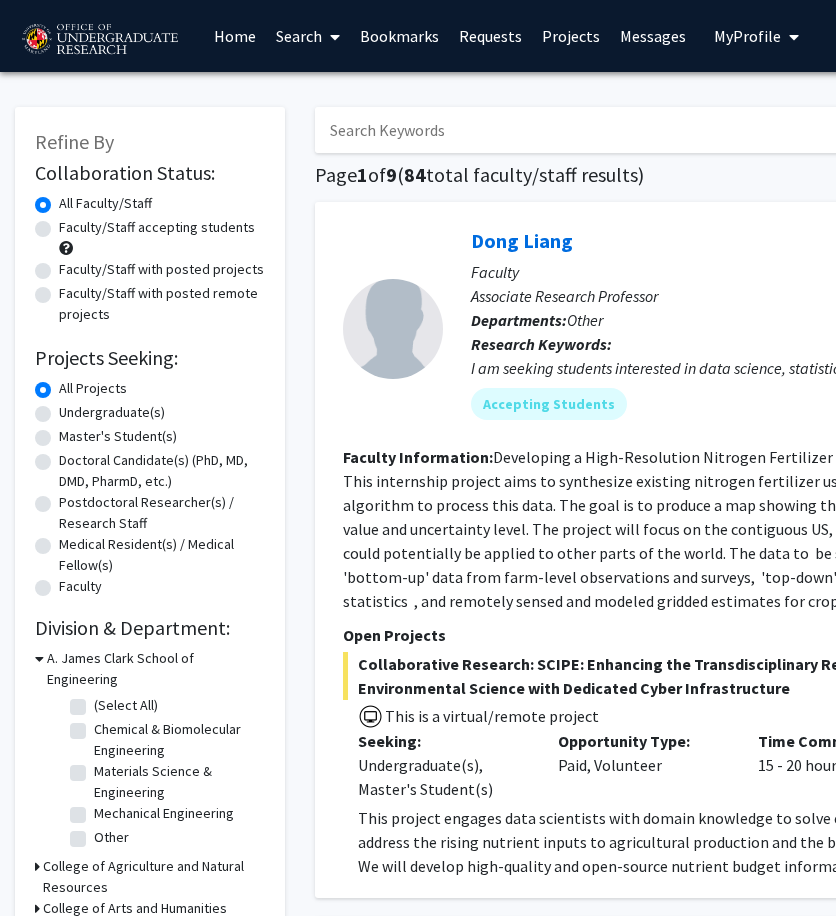 click on "Undergraduate(s)" 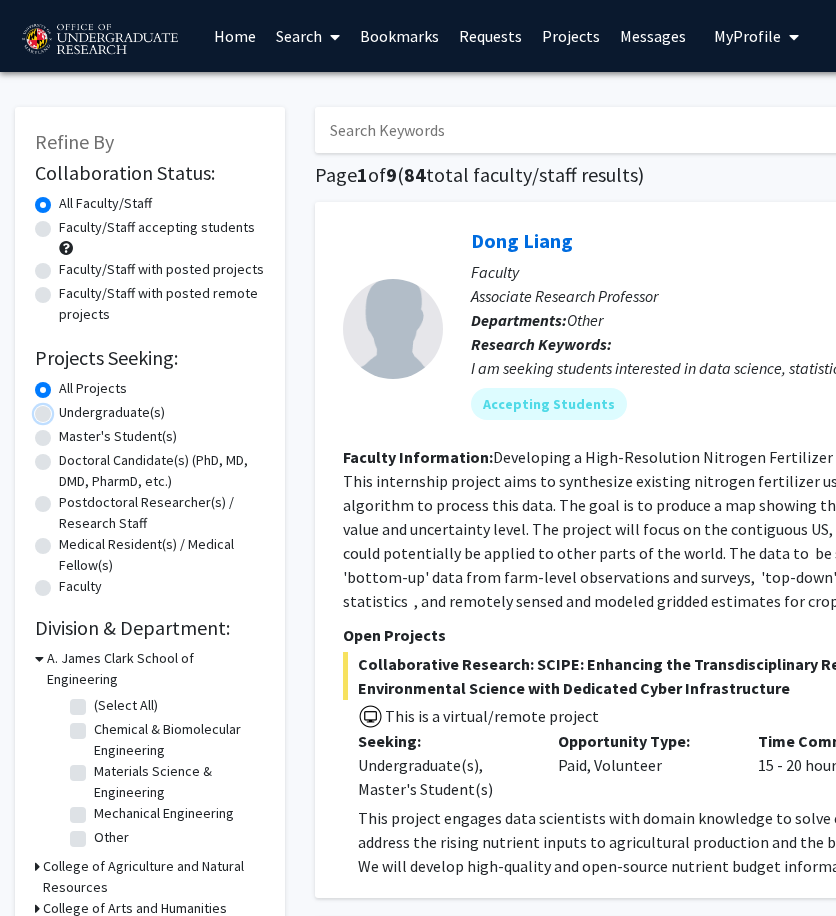 click on "Undergraduate(s)" at bounding box center (65, 408) 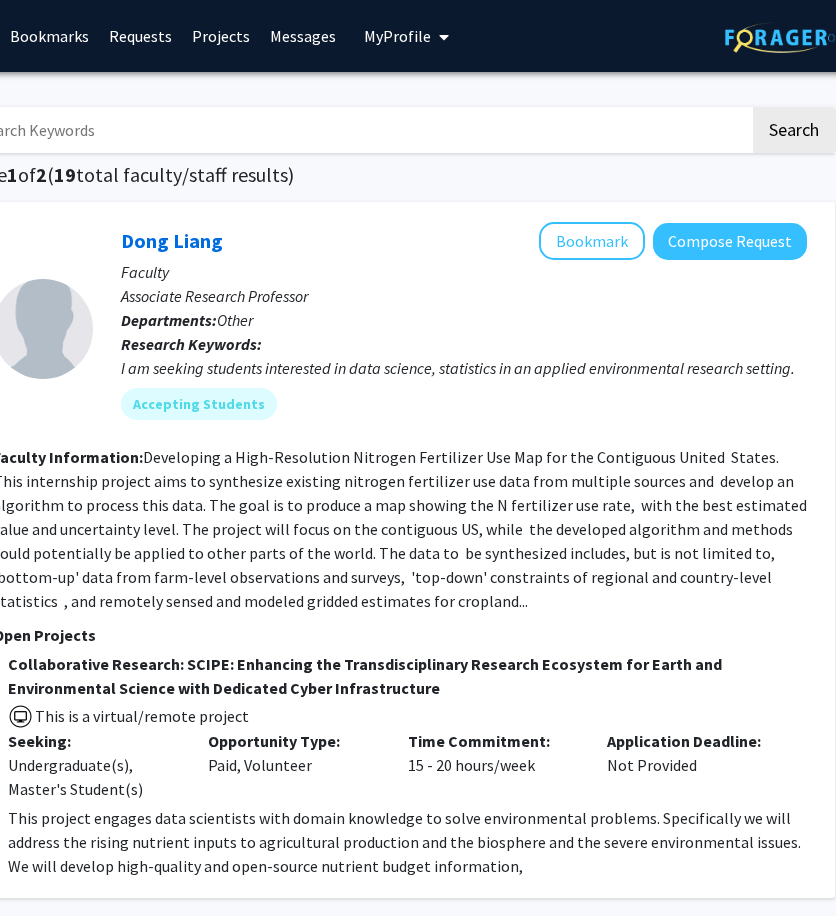 drag, startPoint x: 596, startPoint y: 452, endPoint x: 729, endPoint y: 459, distance: 133.18408 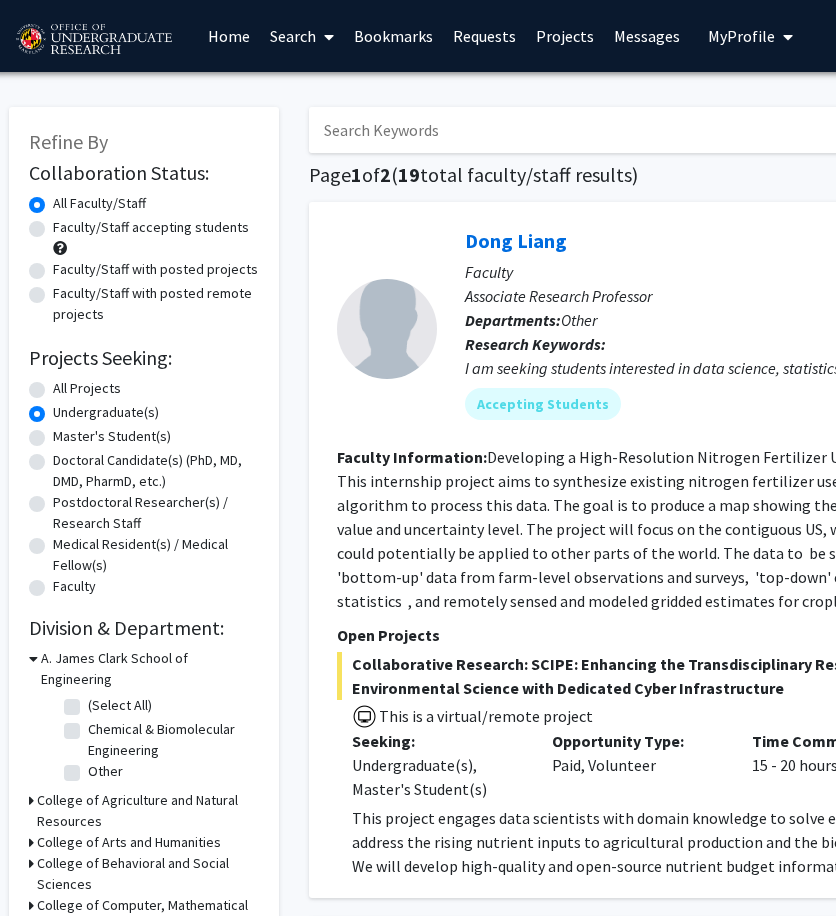 scroll, scrollTop: 0, scrollLeft: 0, axis: both 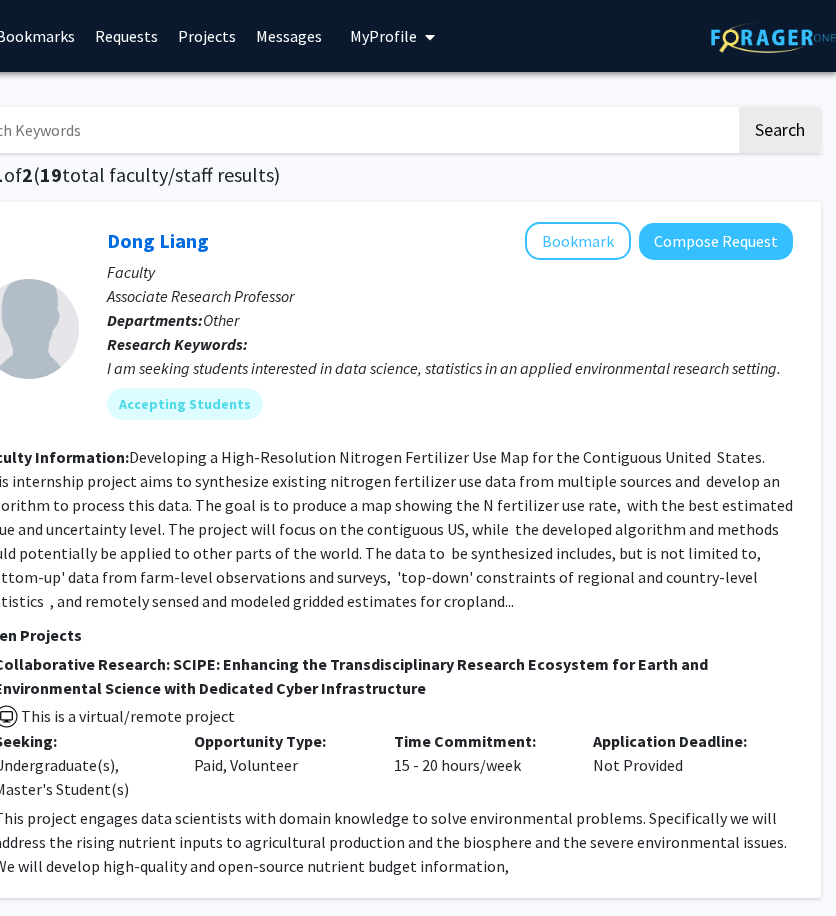 drag, startPoint x: 684, startPoint y: 467, endPoint x: 747, endPoint y: 474, distance: 63.387695 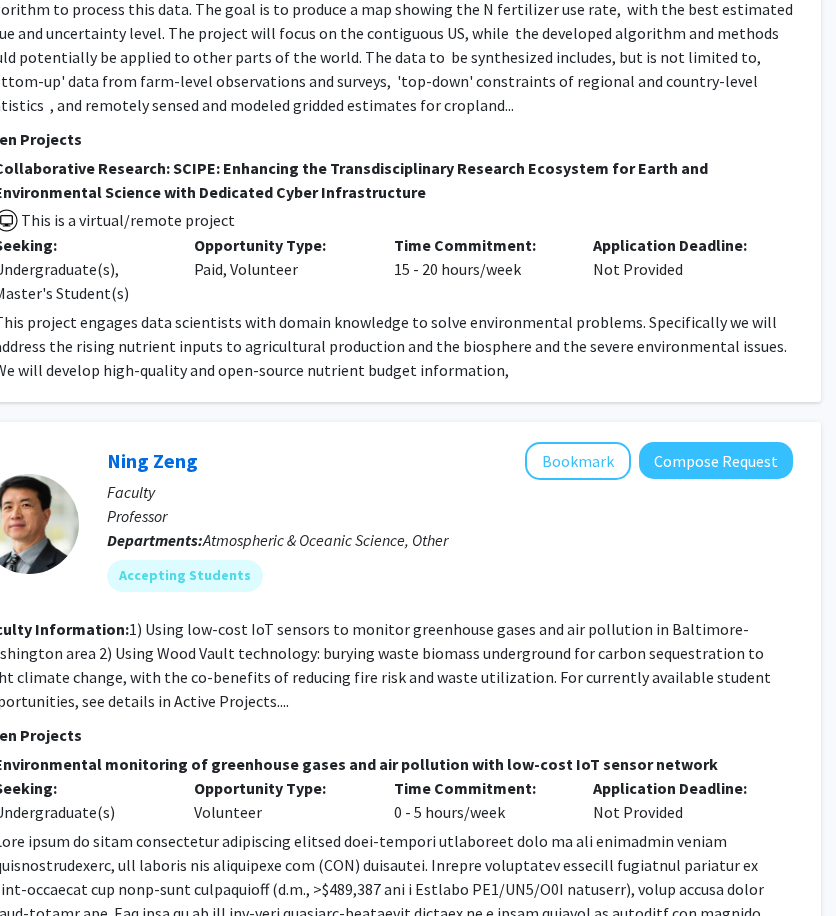 scroll, scrollTop: 500, scrollLeft: 364, axis: both 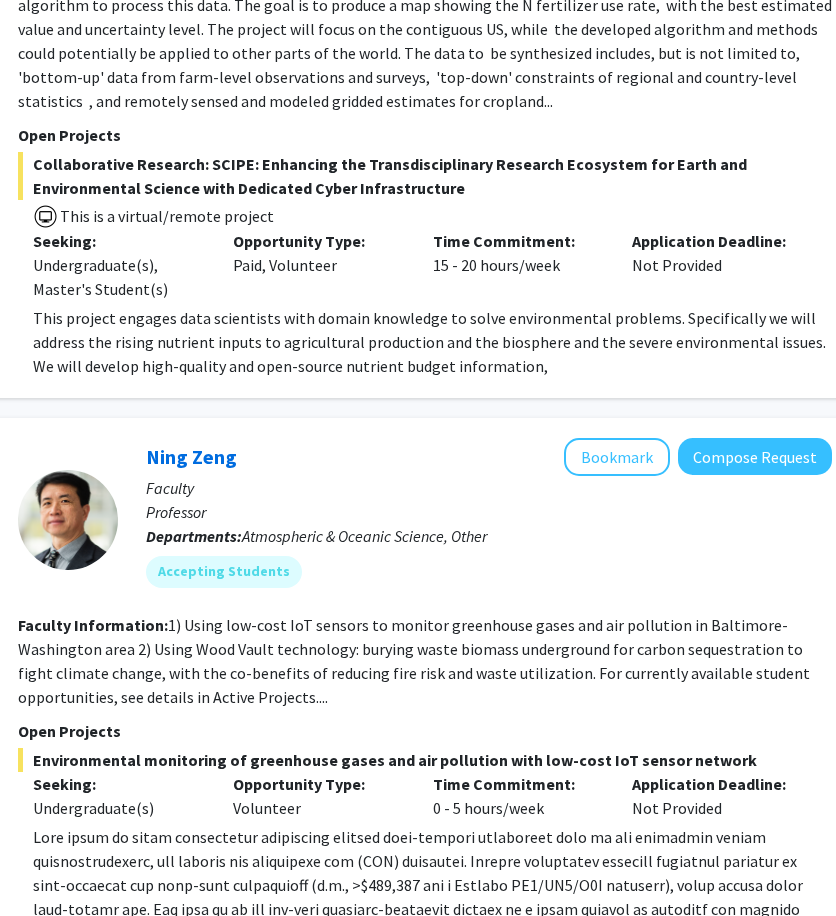 drag, startPoint x: 317, startPoint y: 421, endPoint x: 274, endPoint y: 437, distance: 45.88028 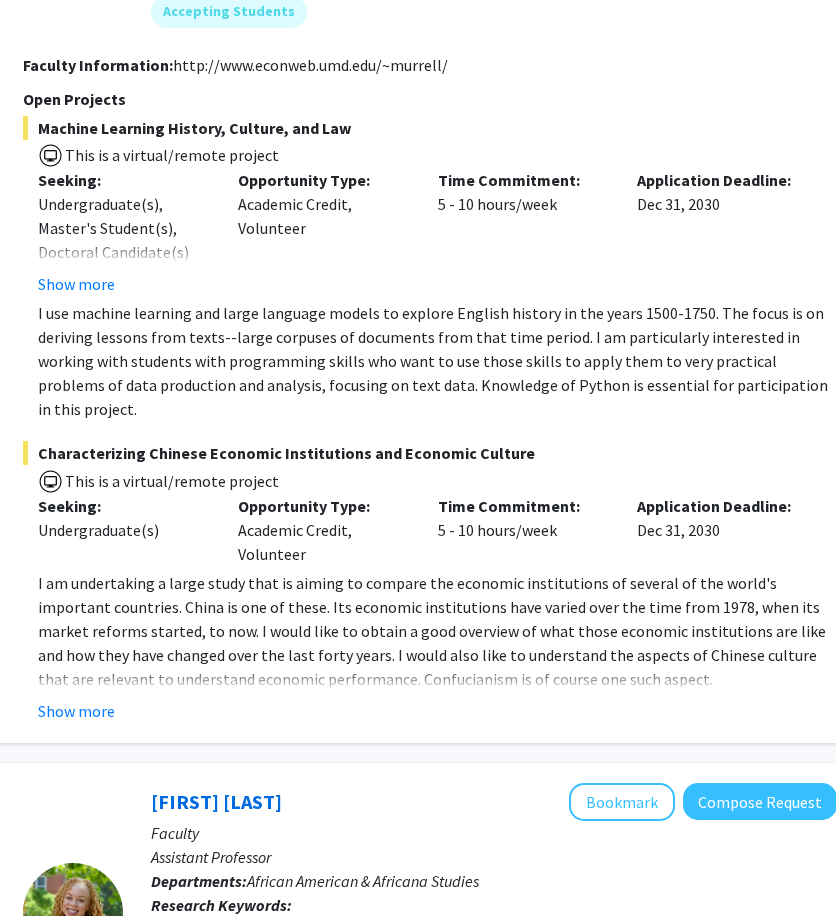 scroll, scrollTop: 3000, scrollLeft: 320, axis: both 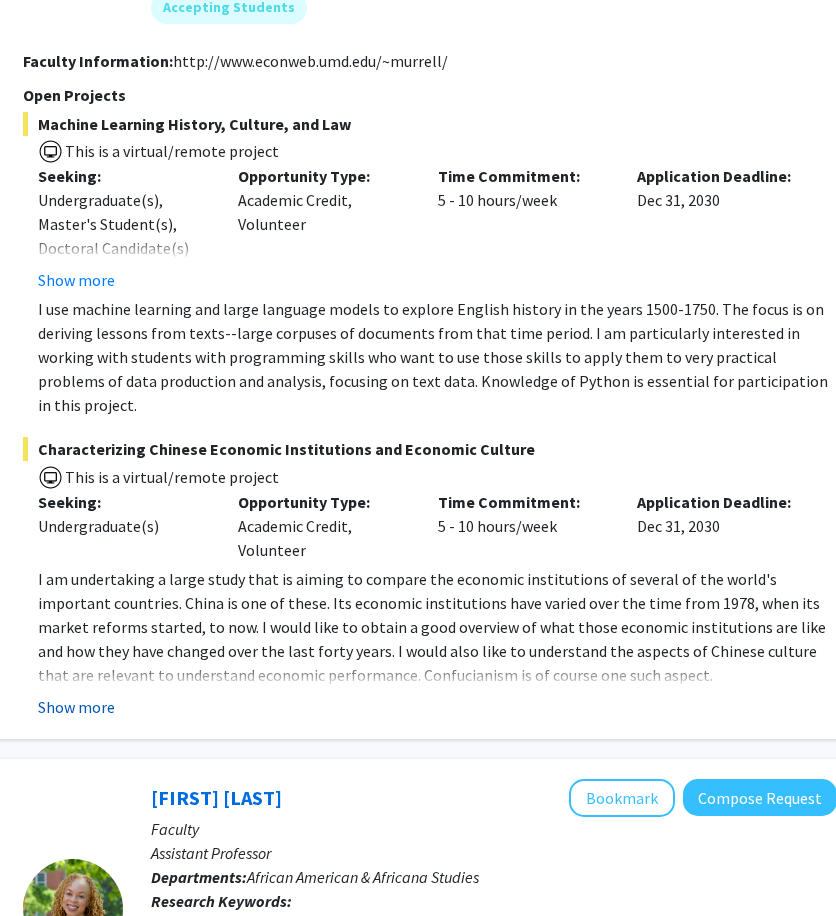 click on "Show more" 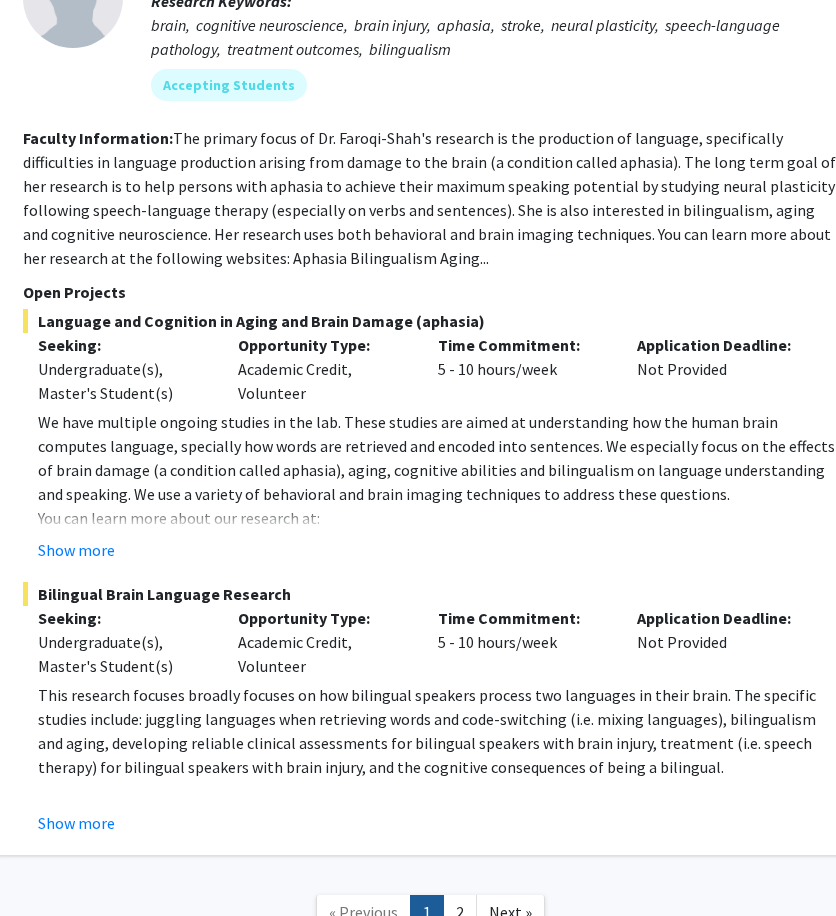 scroll, scrollTop: 9365, scrollLeft: 320, axis: both 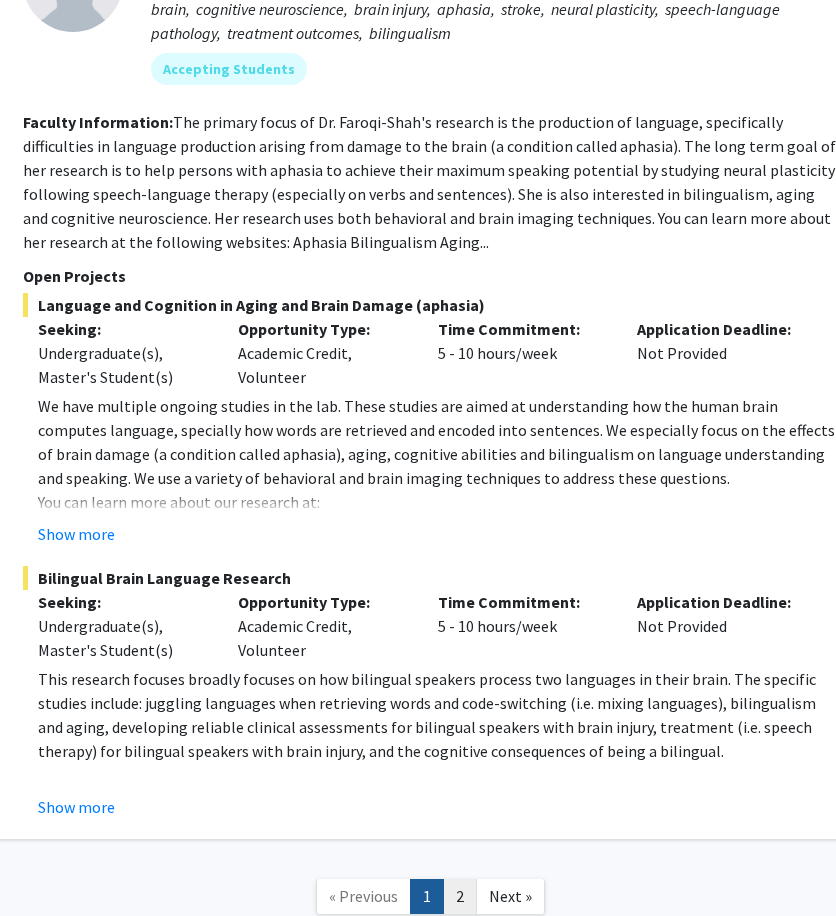 click on "2" 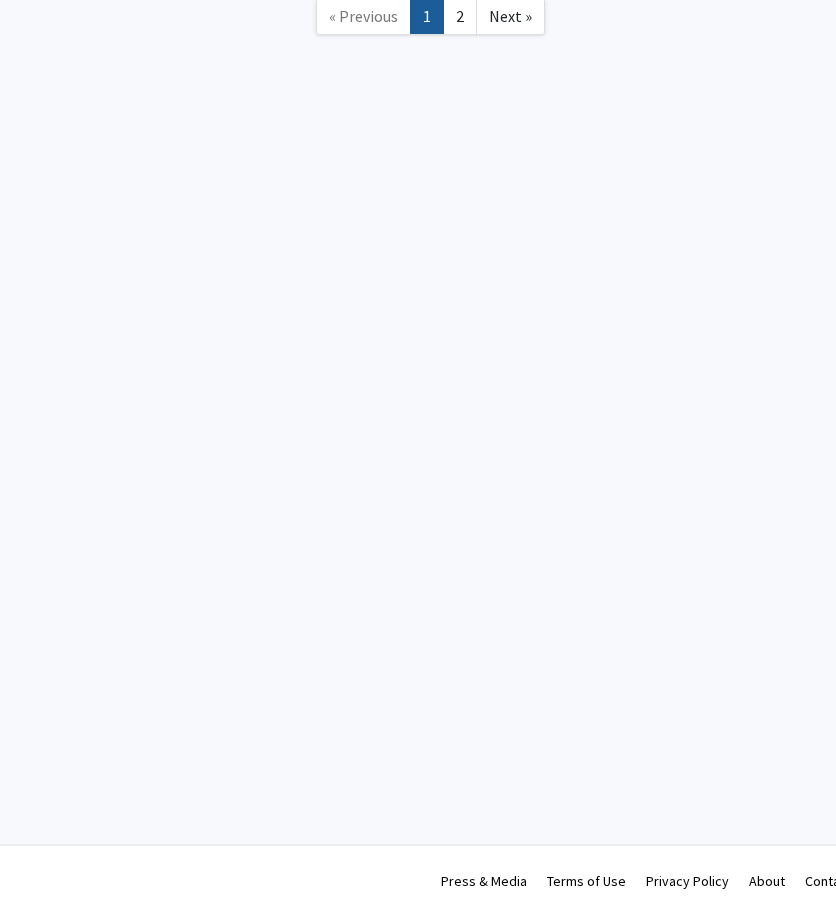 scroll, scrollTop: 0, scrollLeft: 0, axis: both 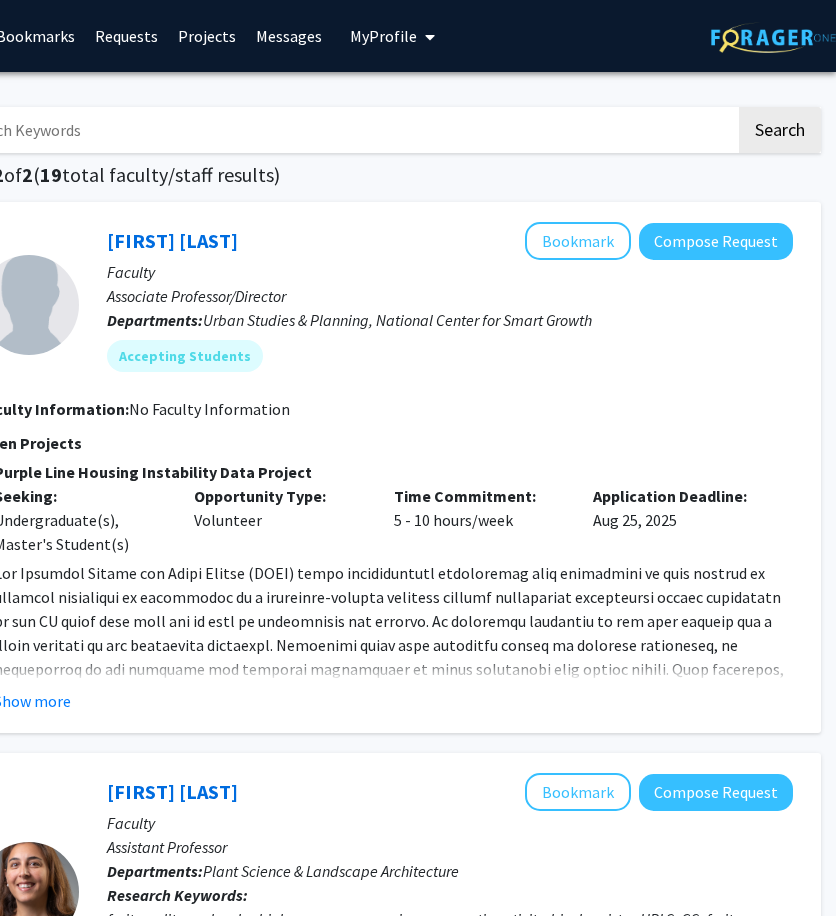 drag, startPoint x: 594, startPoint y: 401, endPoint x: 790, endPoint y: 420, distance: 196.91876 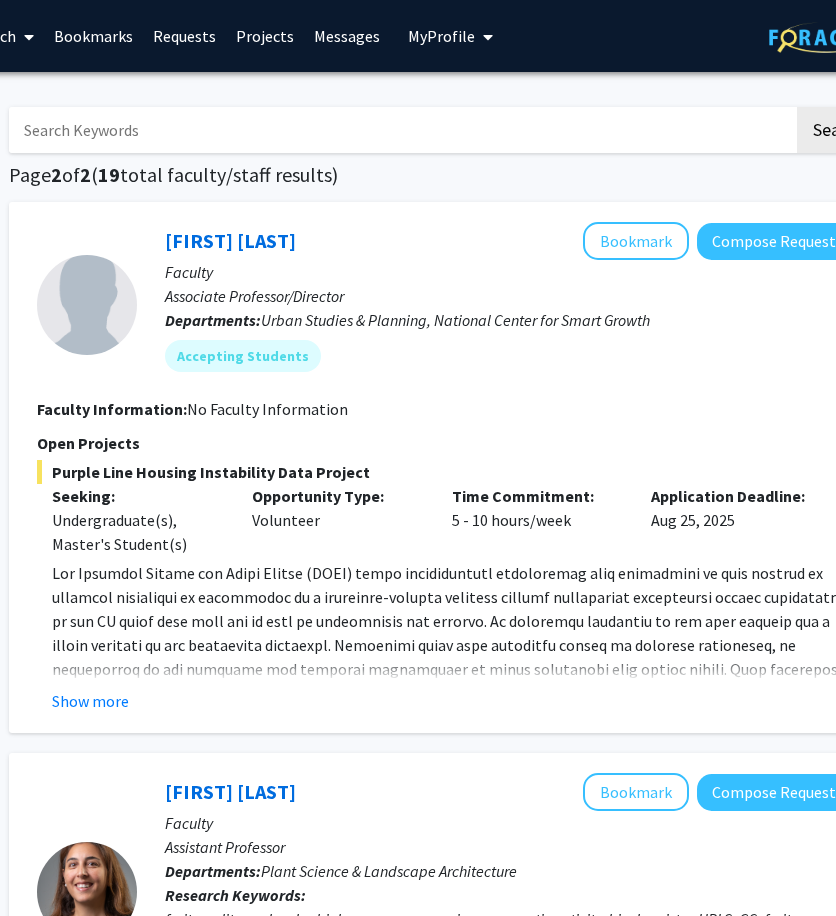 drag, startPoint x: 397, startPoint y: 401, endPoint x: 378, endPoint y: 405, distance: 19.416489 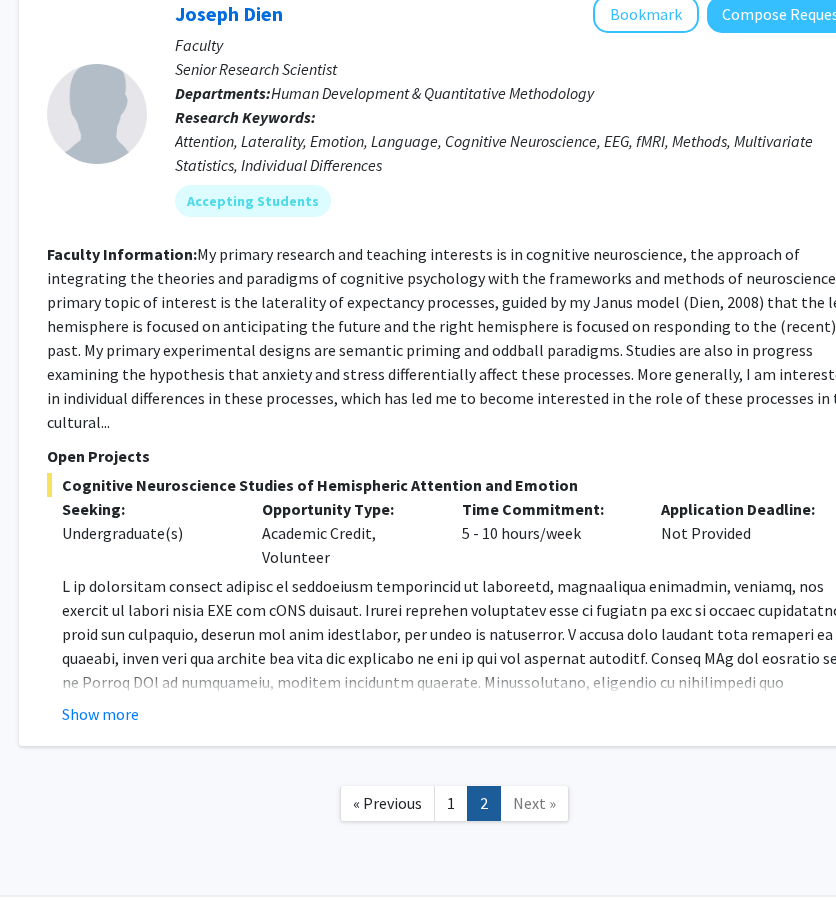 scroll, scrollTop: 5240, scrollLeft: 296, axis: both 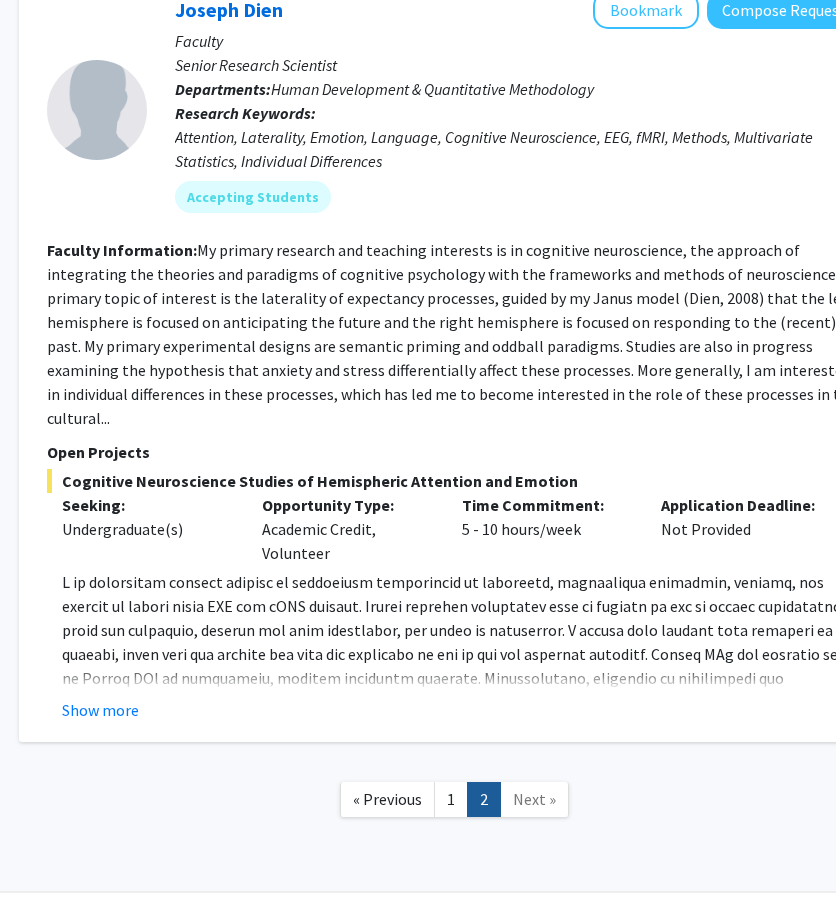 click on "1" 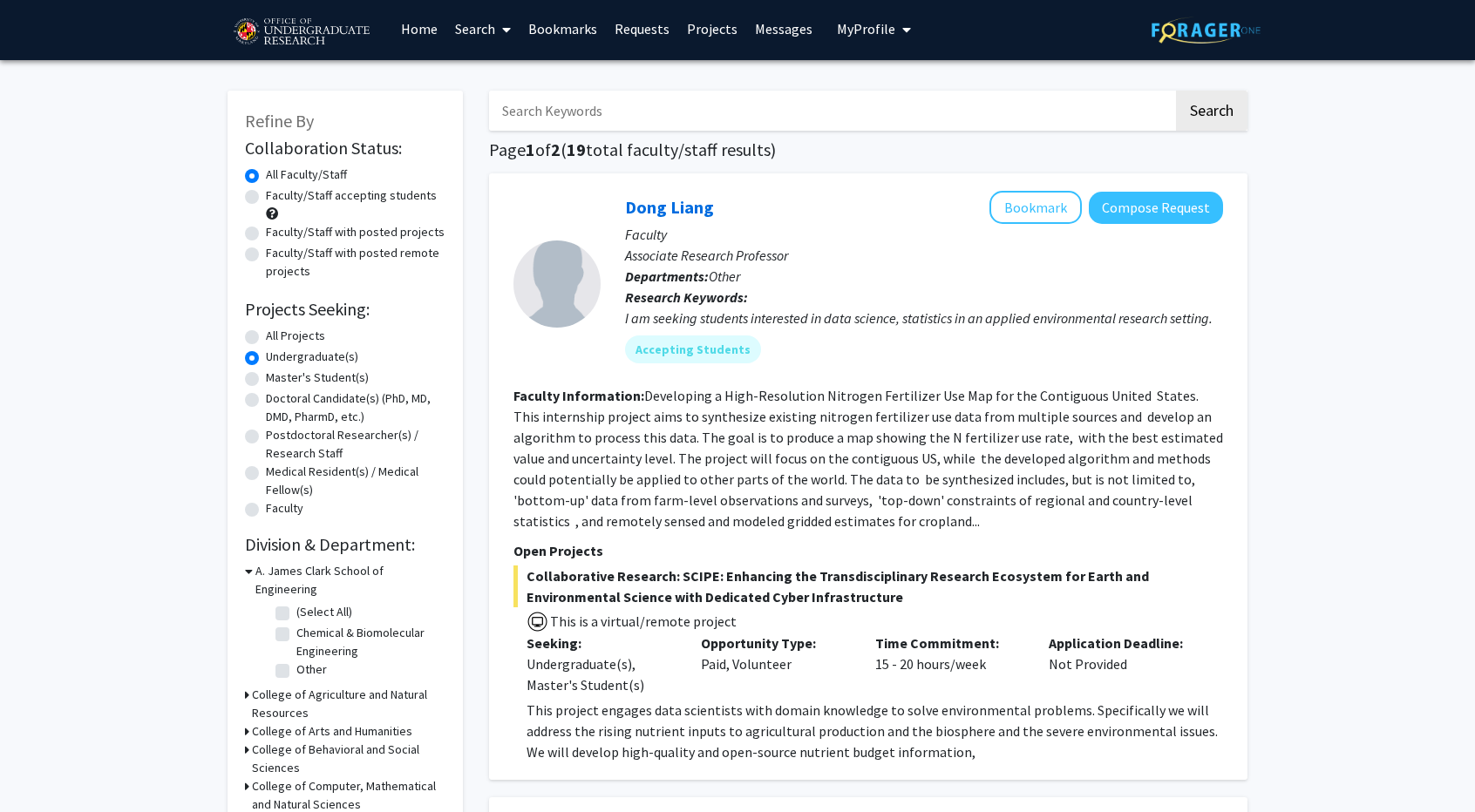 scroll, scrollTop: 0, scrollLeft: 0, axis: both 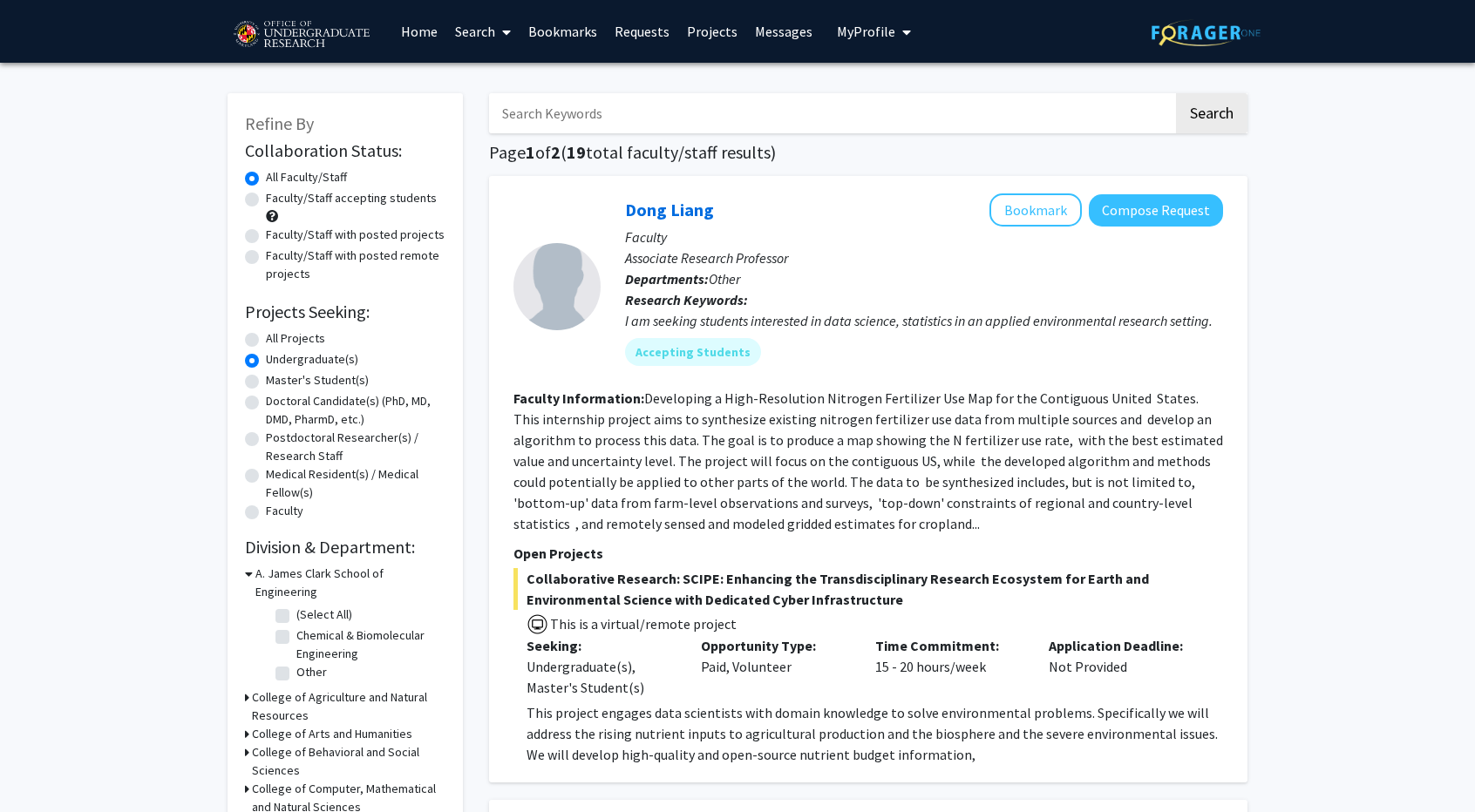 click at bounding box center (831, 113) 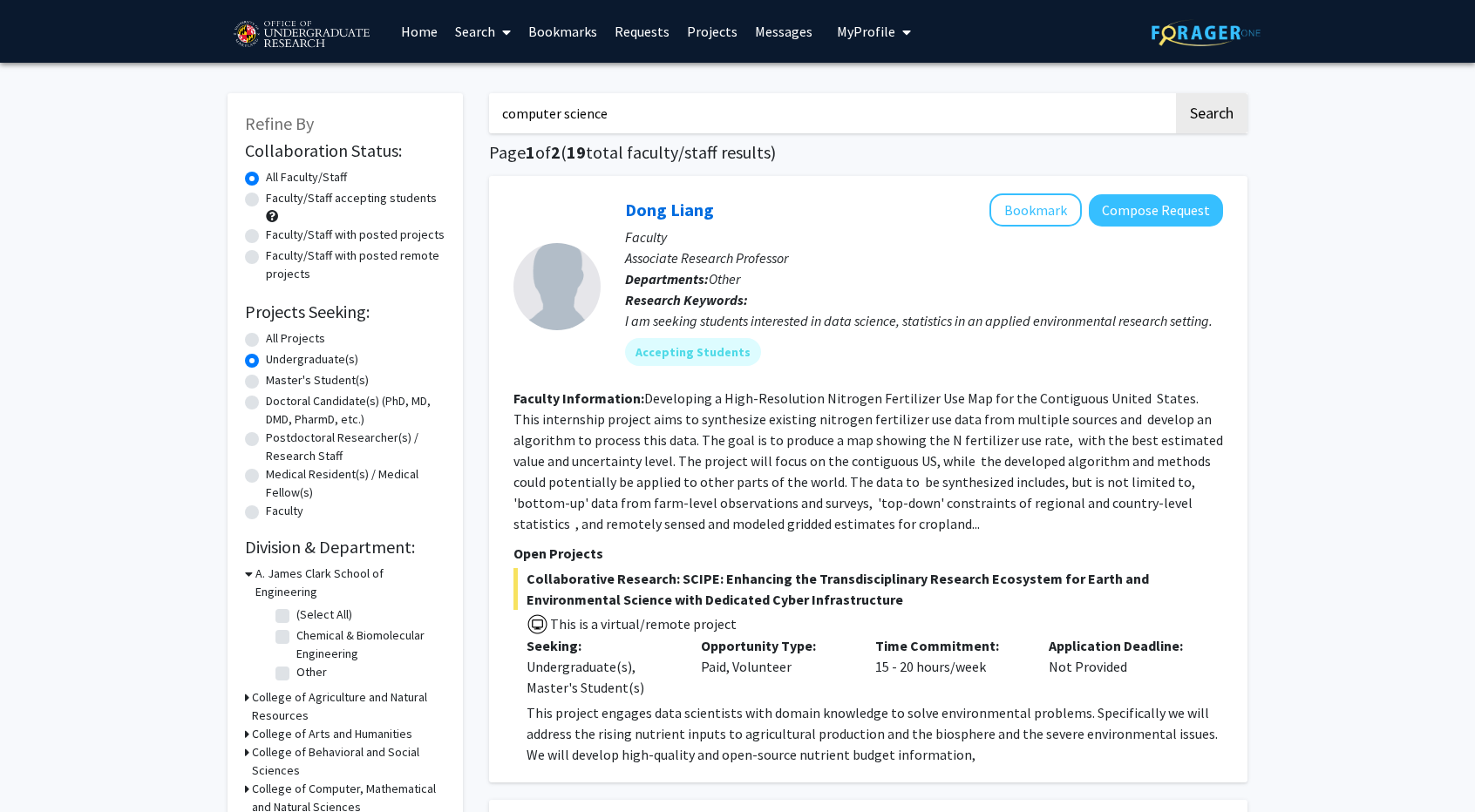 type on "computer science" 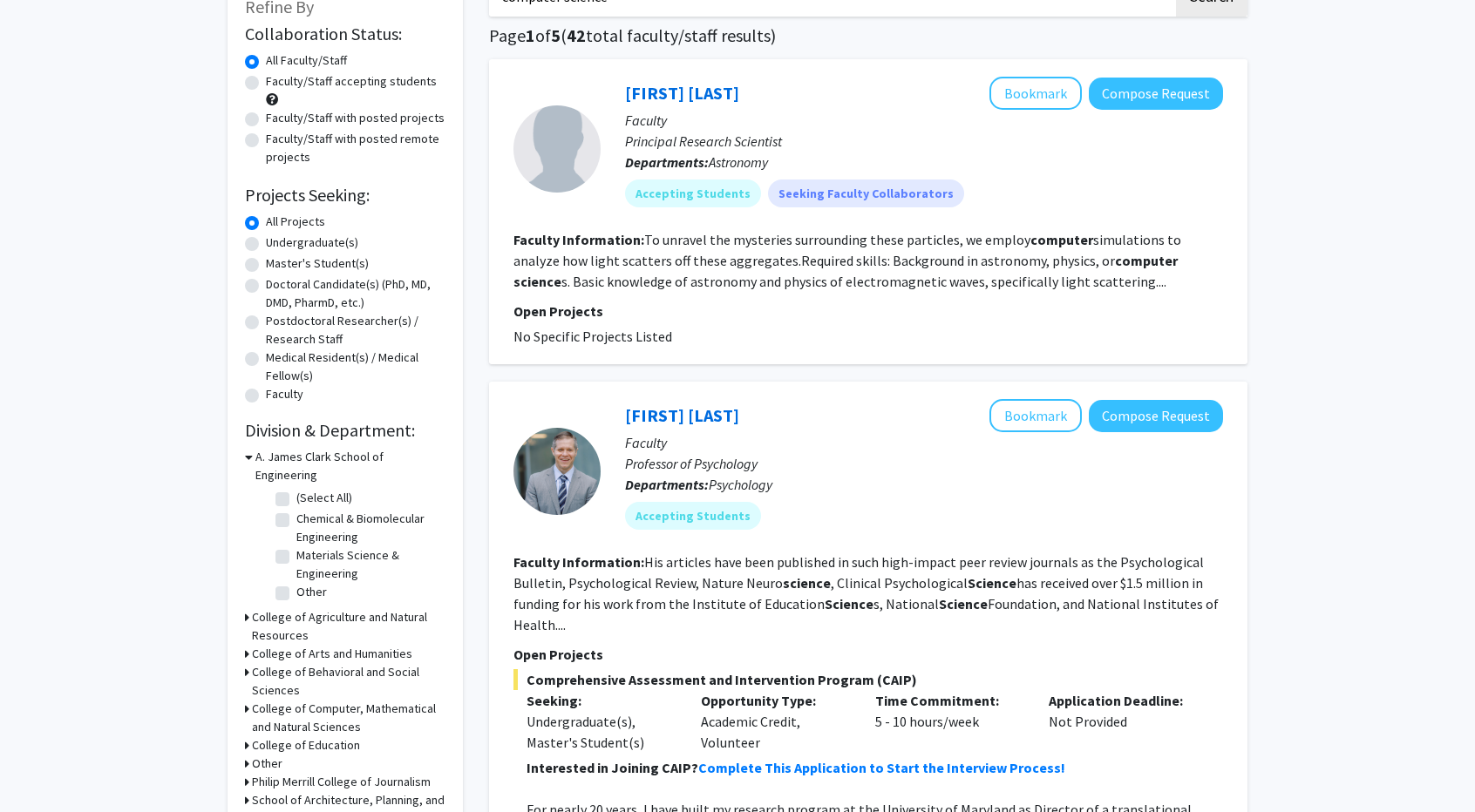 scroll, scrollTop: 0, scrollLeft: 0, axis: both 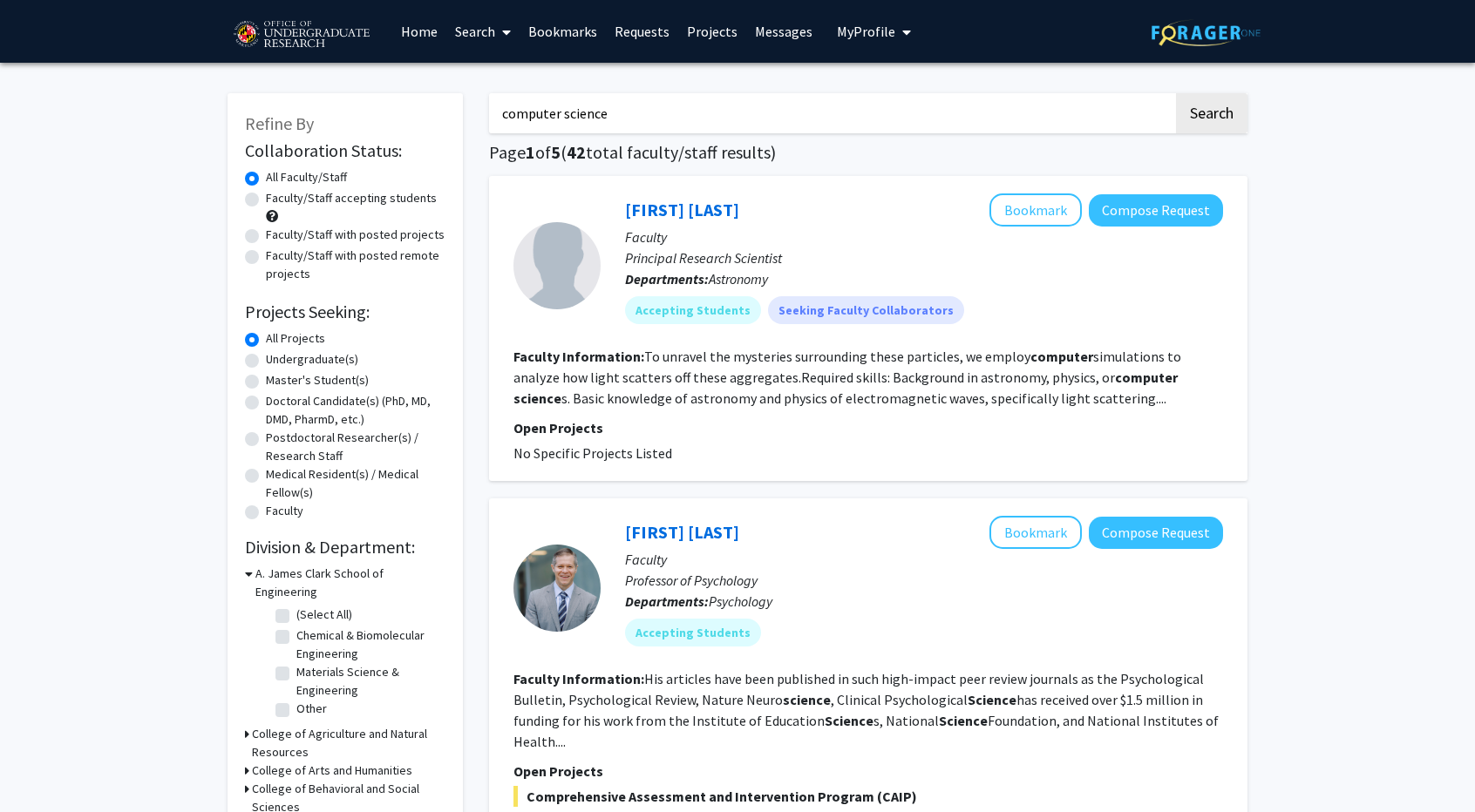 click on "Undergraduate(s)" 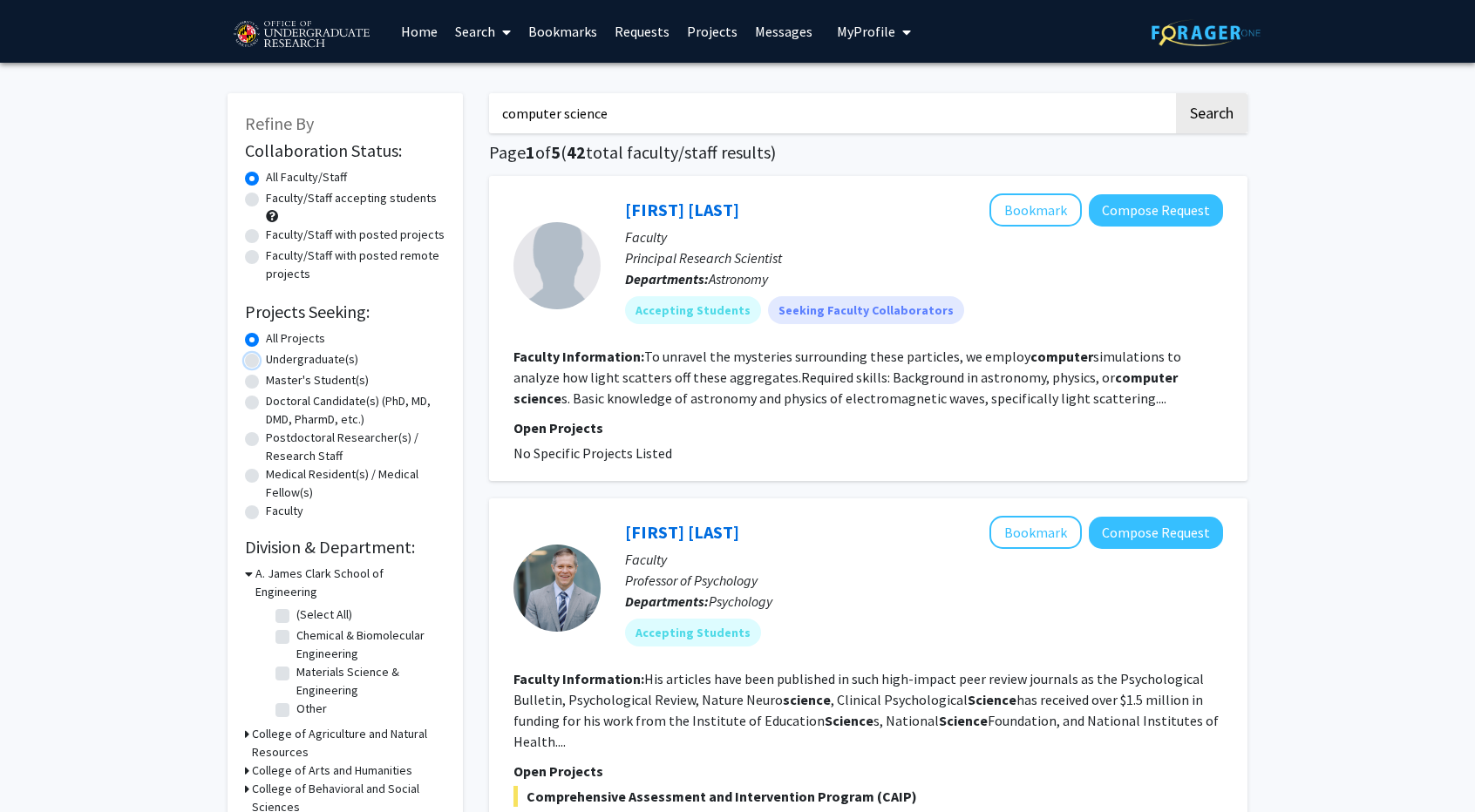 click on "Undergraduate(s)" at bounding box center [271, 355] 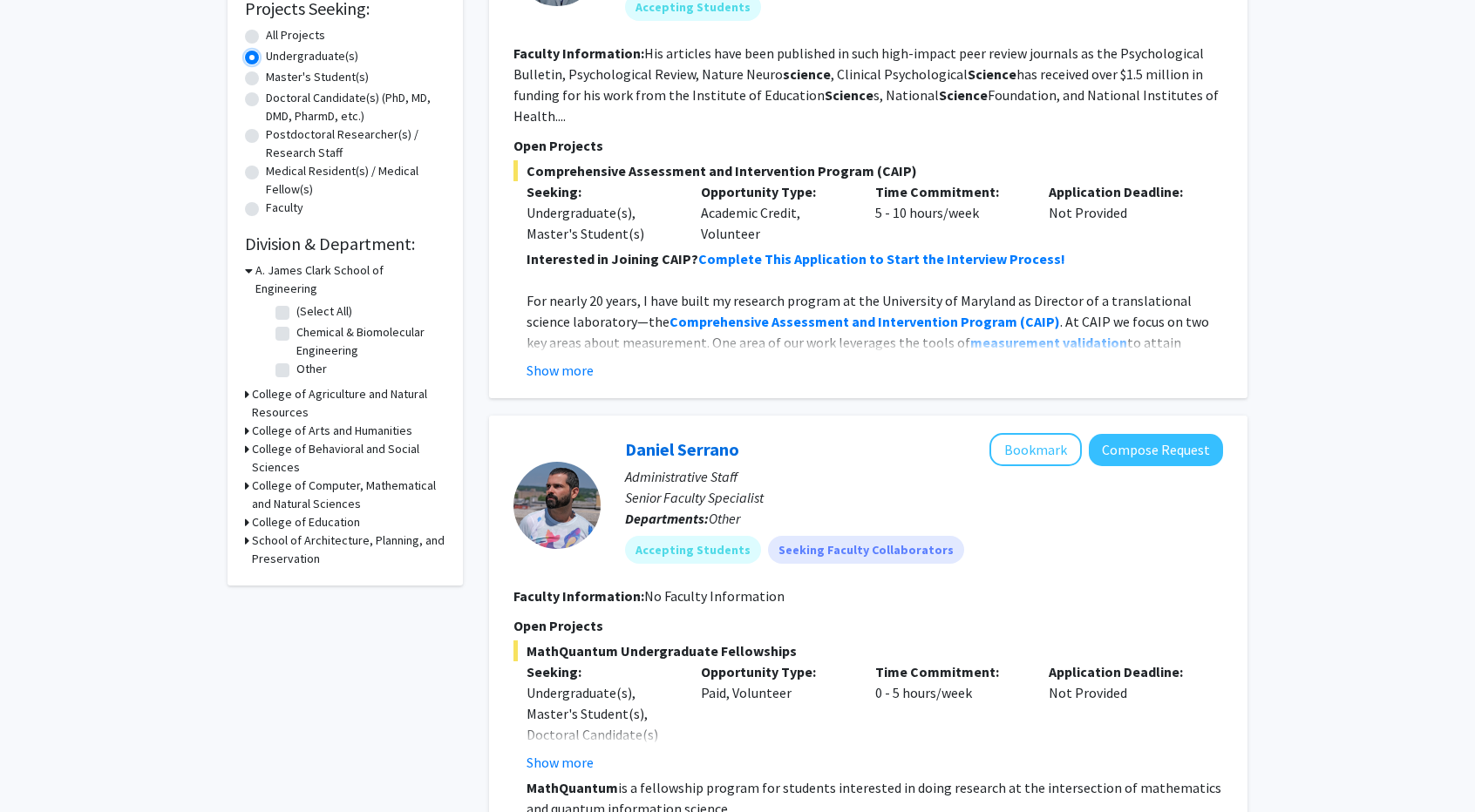 scroll, scrollTop: 0, scrollLeft: 0, axis: both 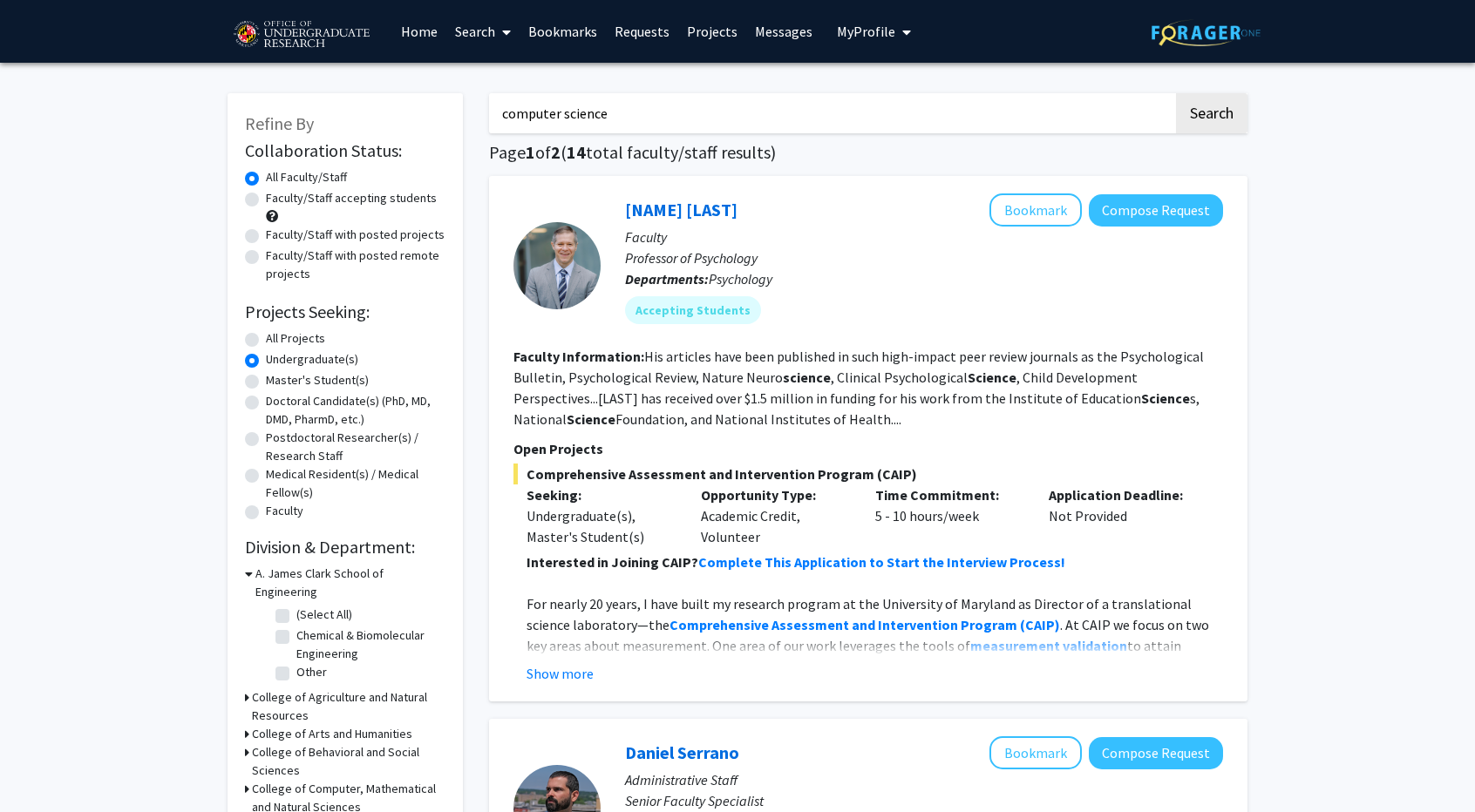 drag, startPoint x: 948, startPoint y: 142, endPoint x: 926, endPoint y: 125, distance: 27.80288 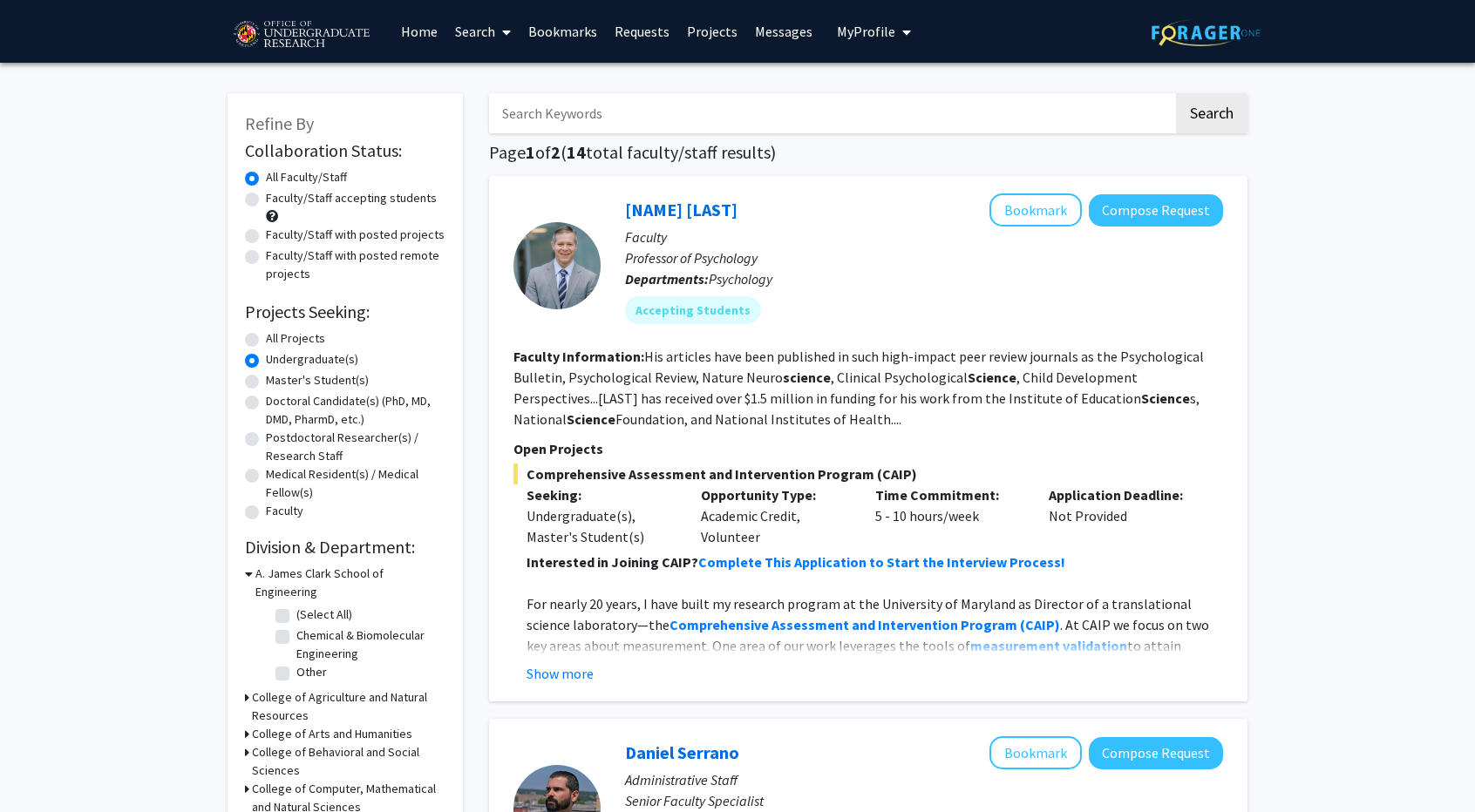 type 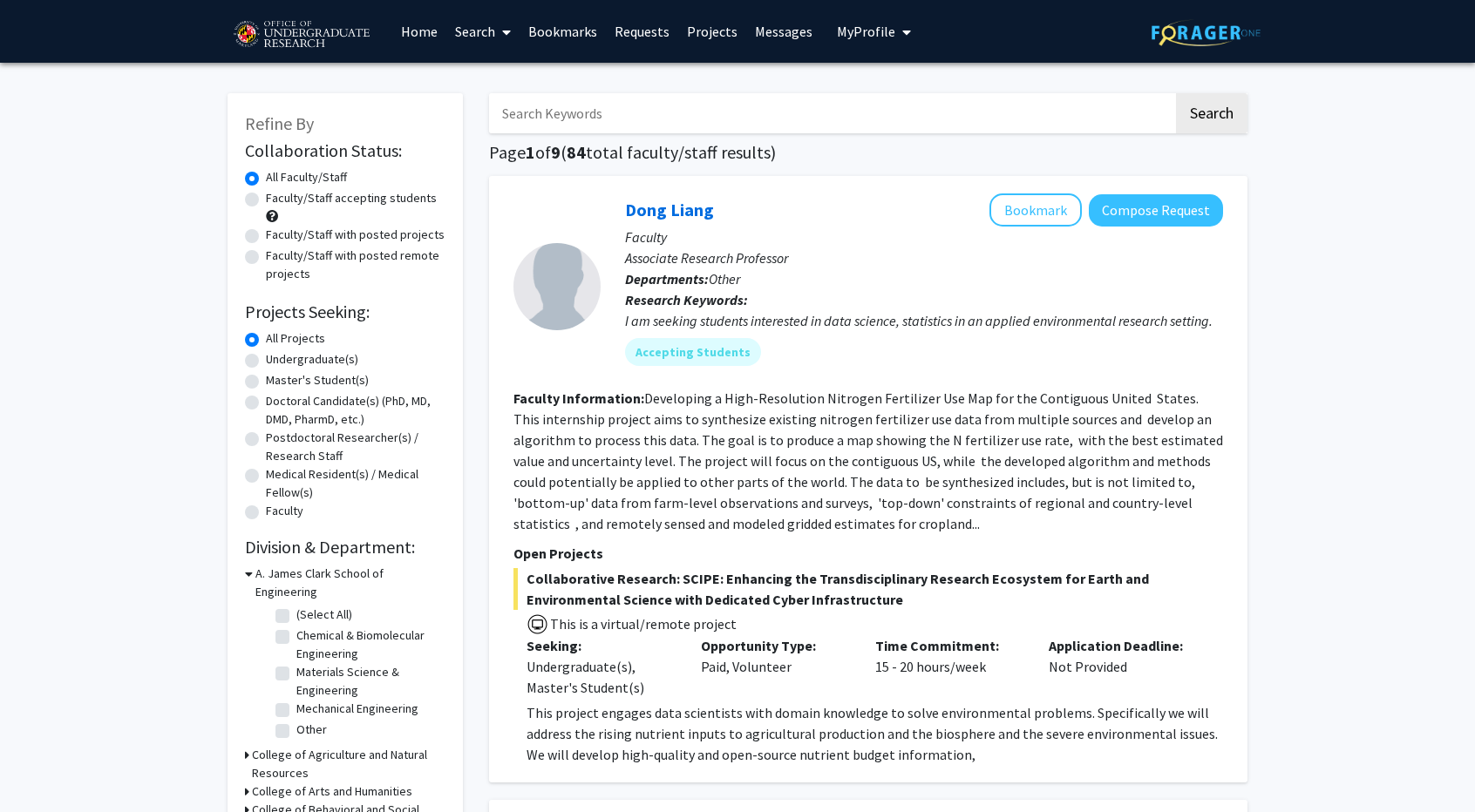 click on "Undergraduate(s)" 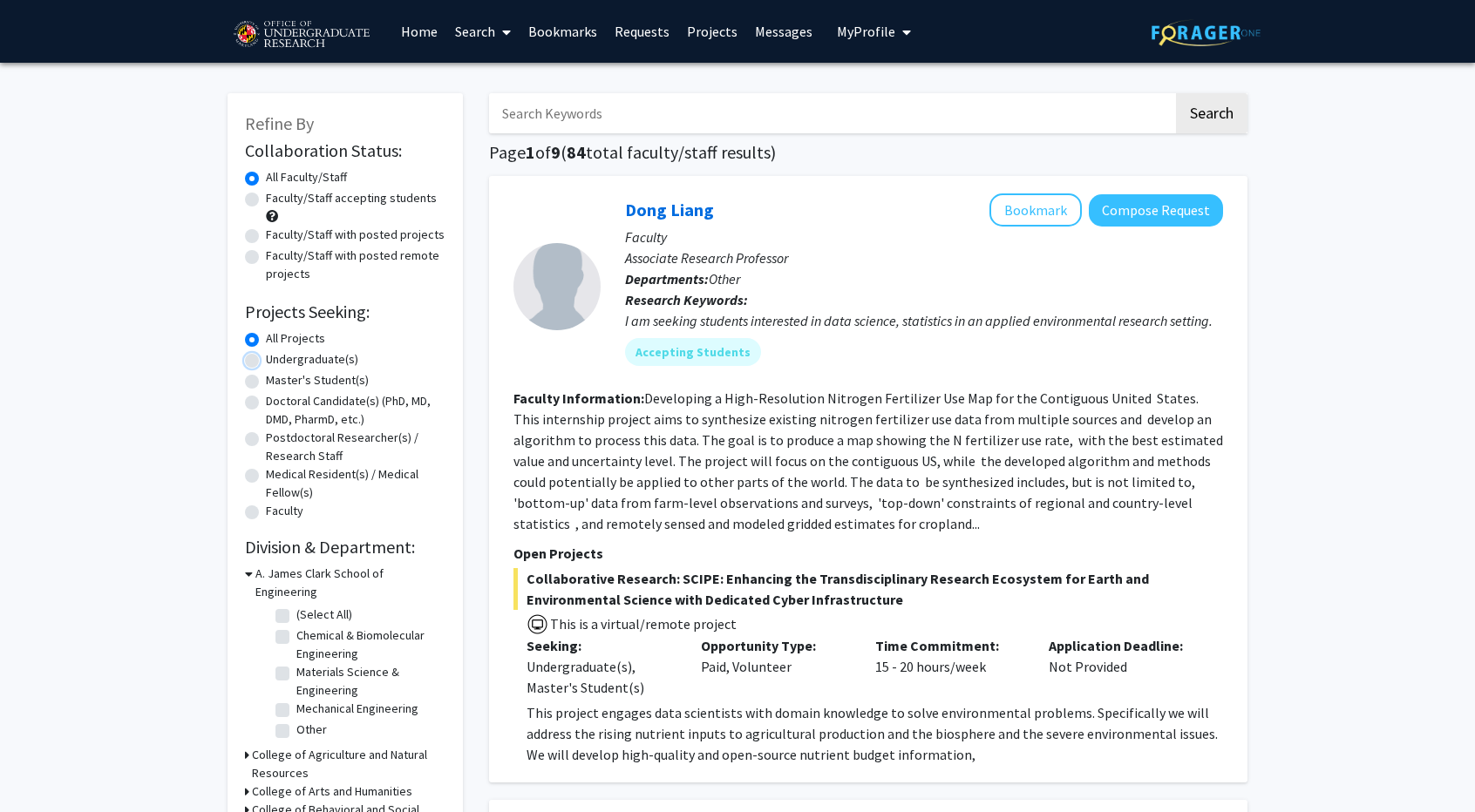 click on "Undergraduate(s)" at bounding box center (271, 355) 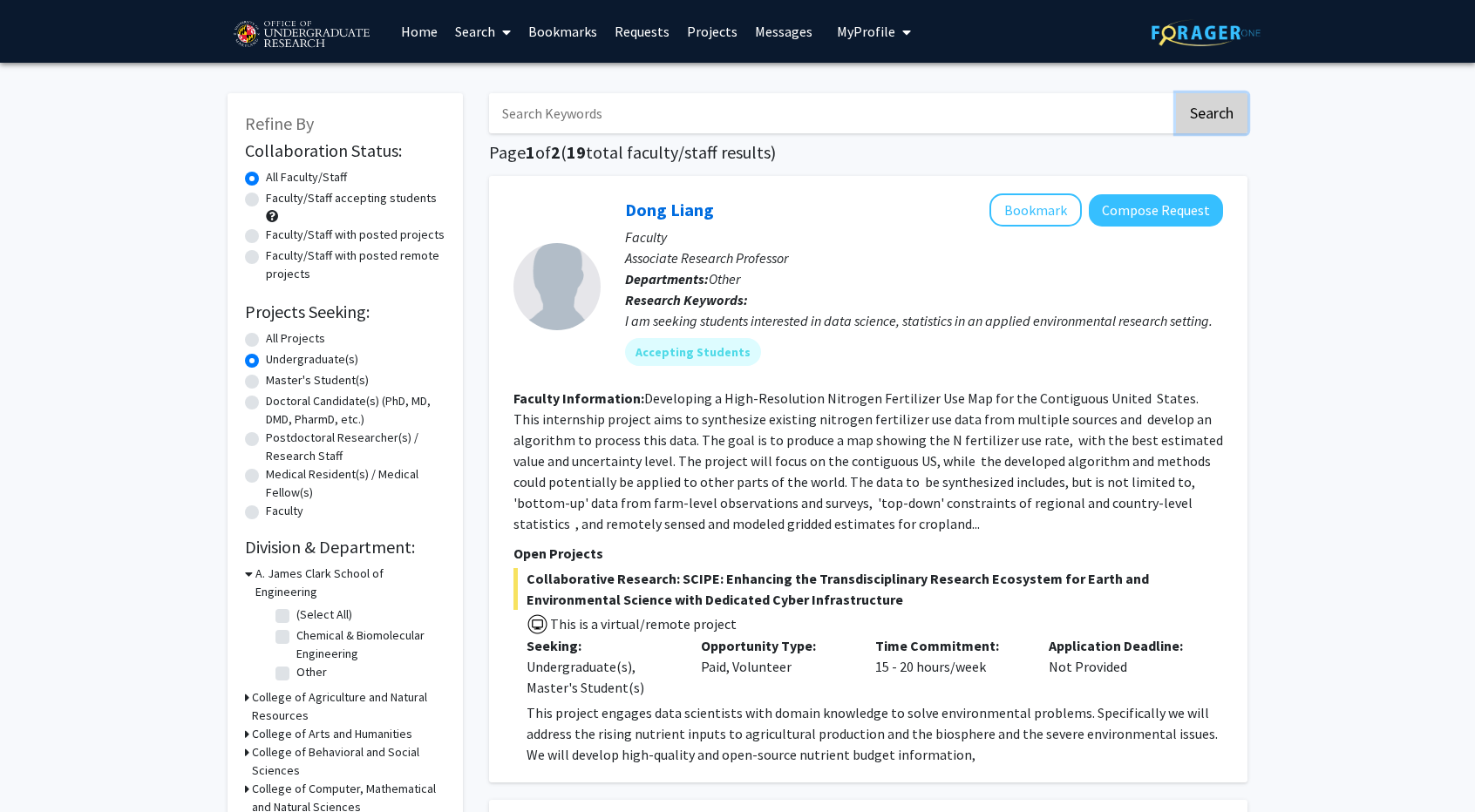 click on "Search" 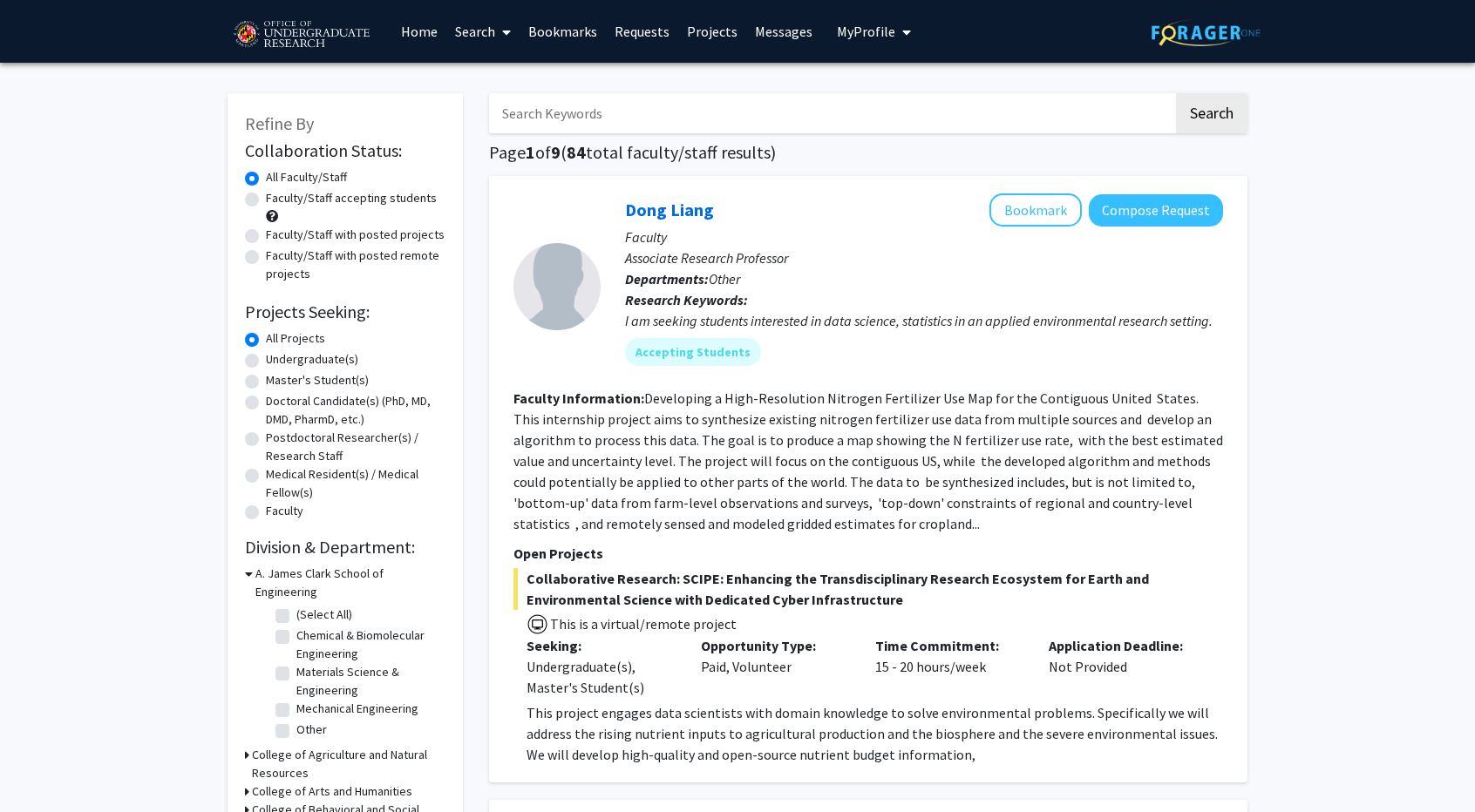 click on "Undergraduate(s)" 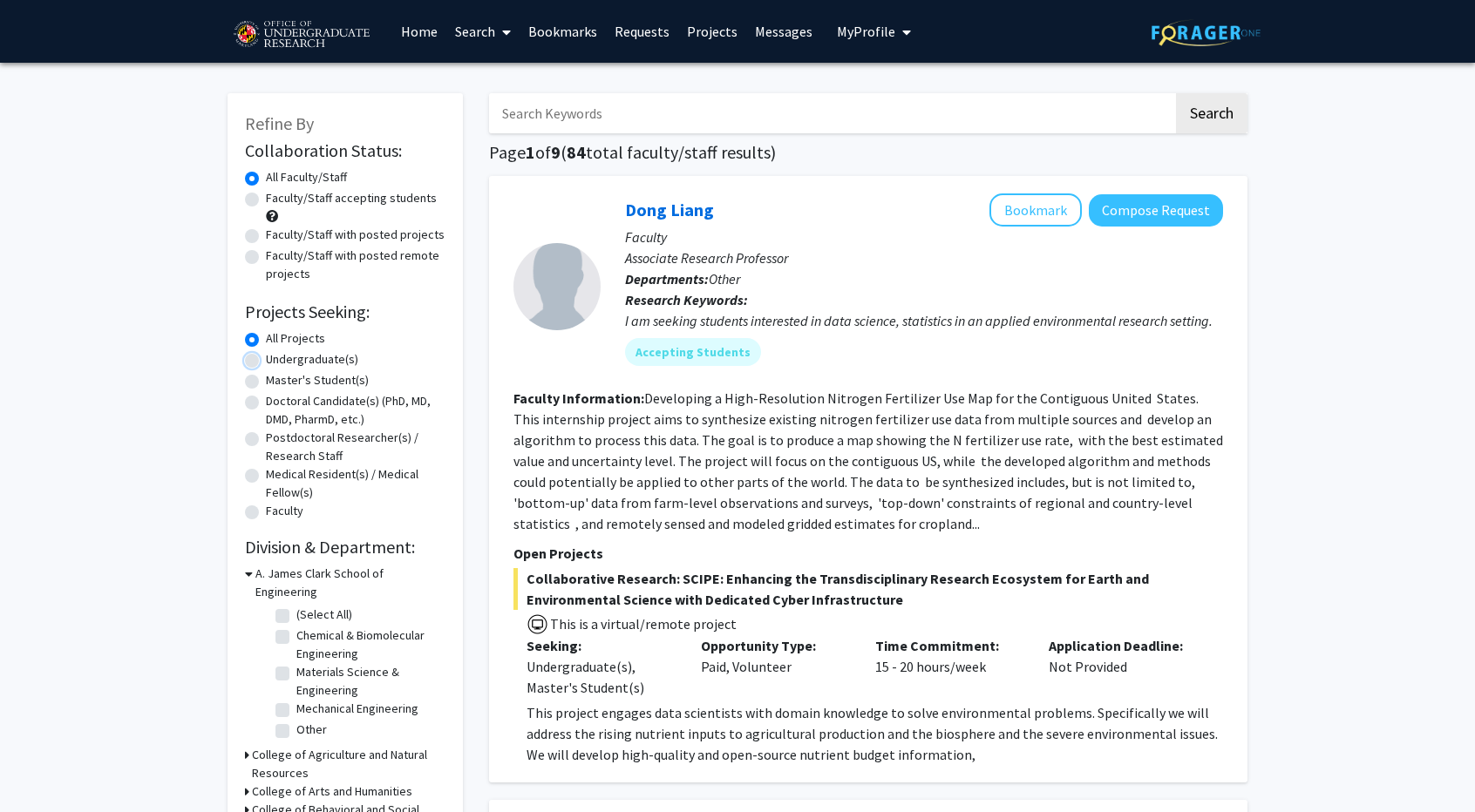 click on "Undergraduate(s)" at bounding box center [271, 355] 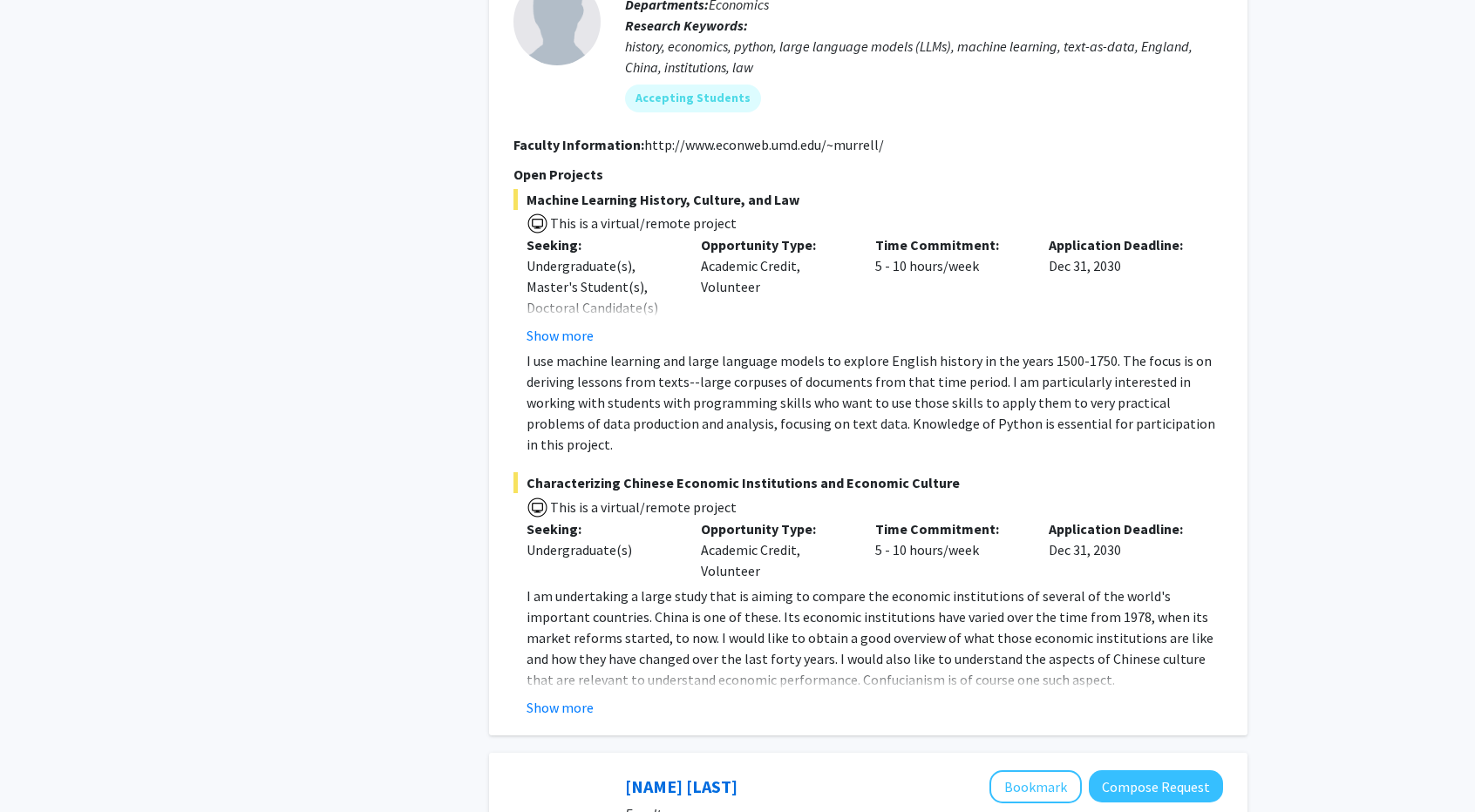 scroll, scrollTop: 2527, scrollLeft: 0, axis: vertical 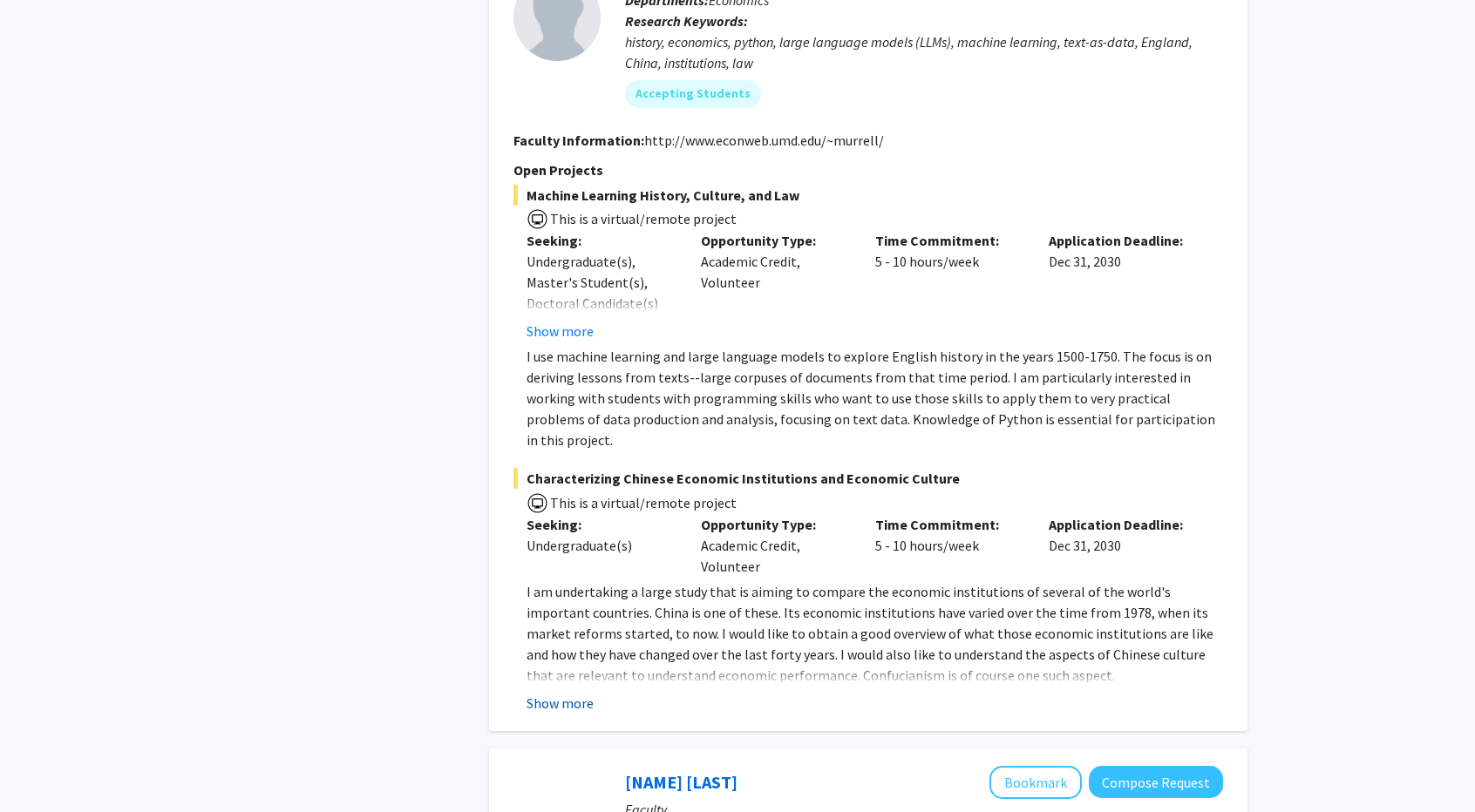 click on "Show more" 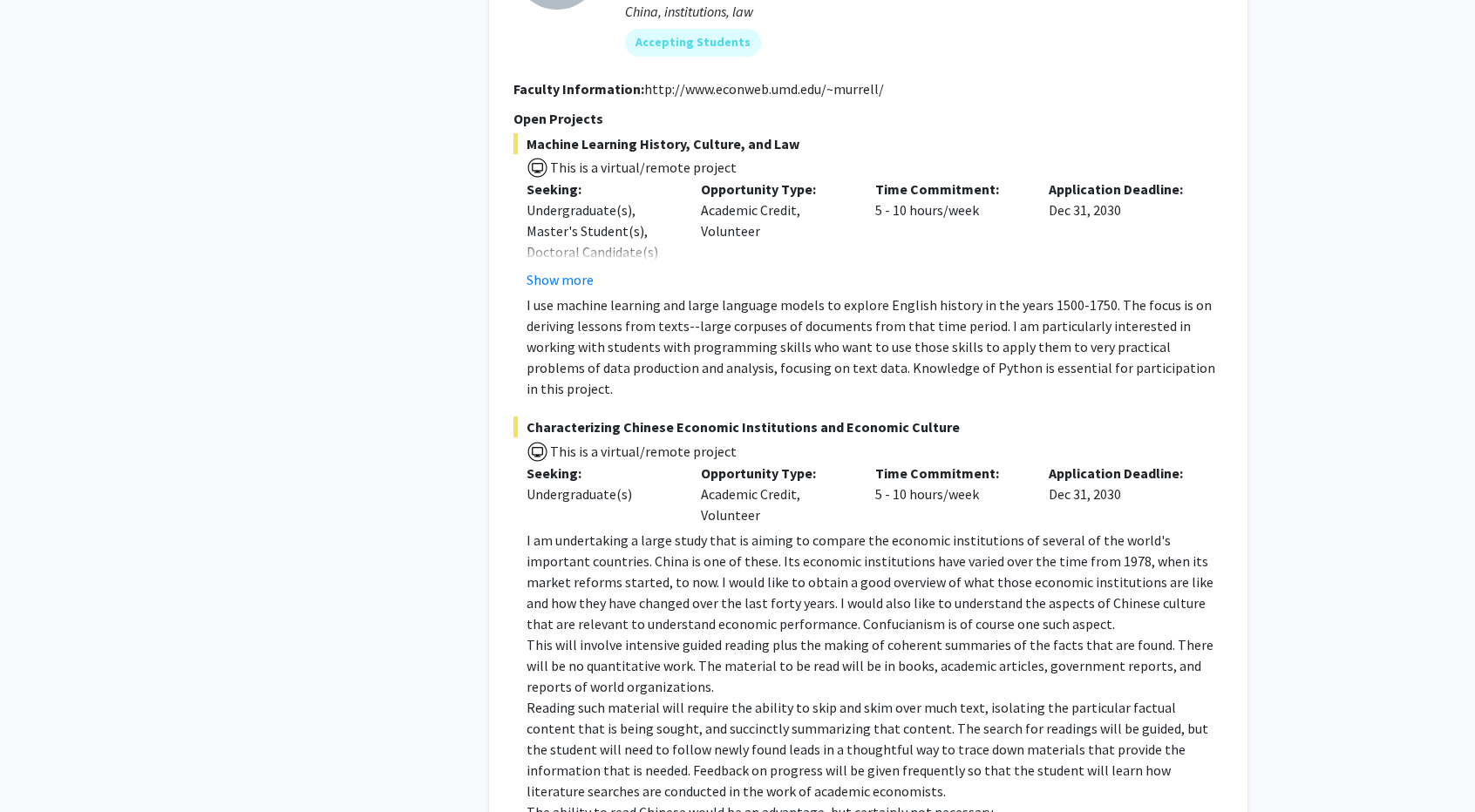 scroll, scrollTop: 2439, scrollLeft: 0, axis: vertical 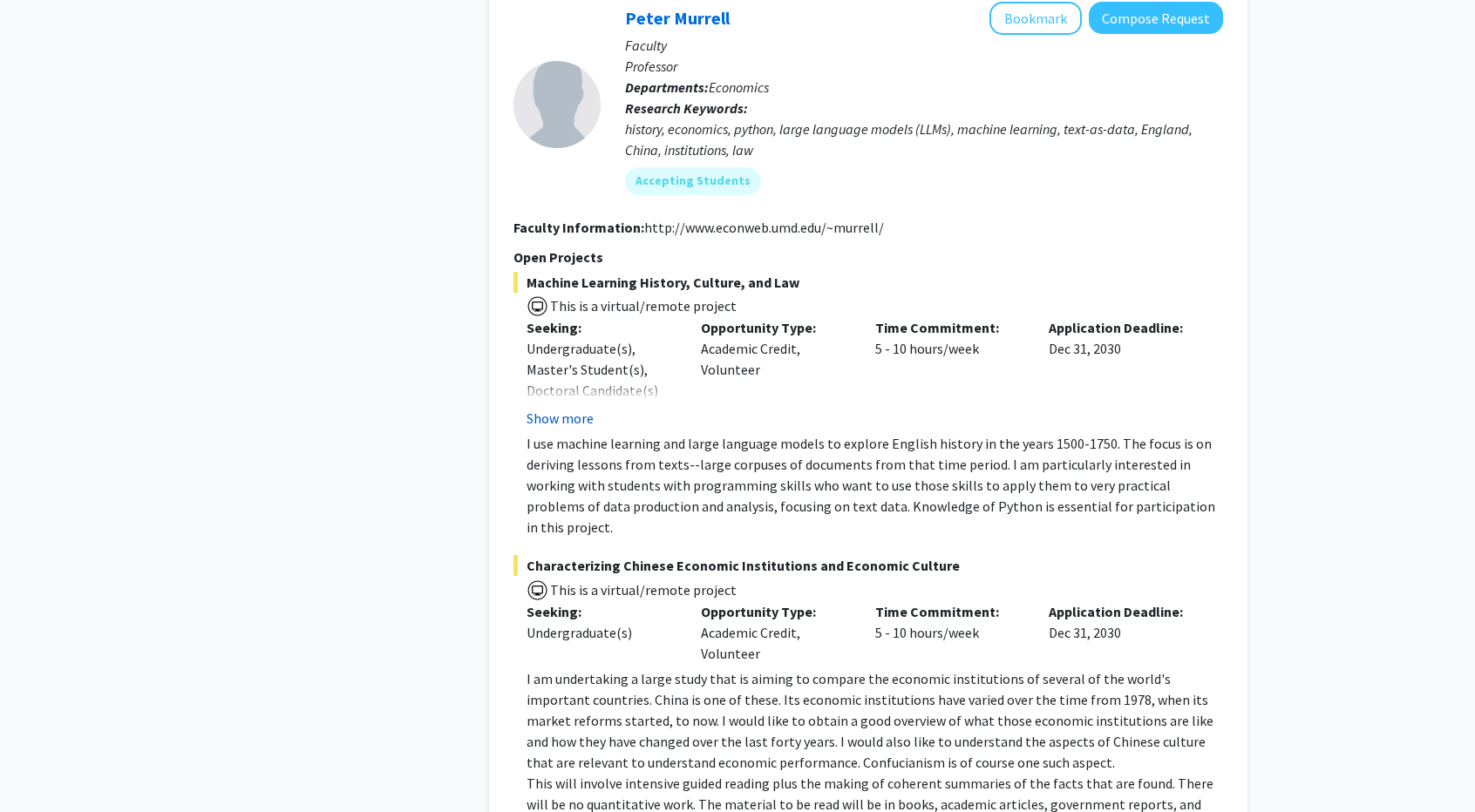 click on "Show more" 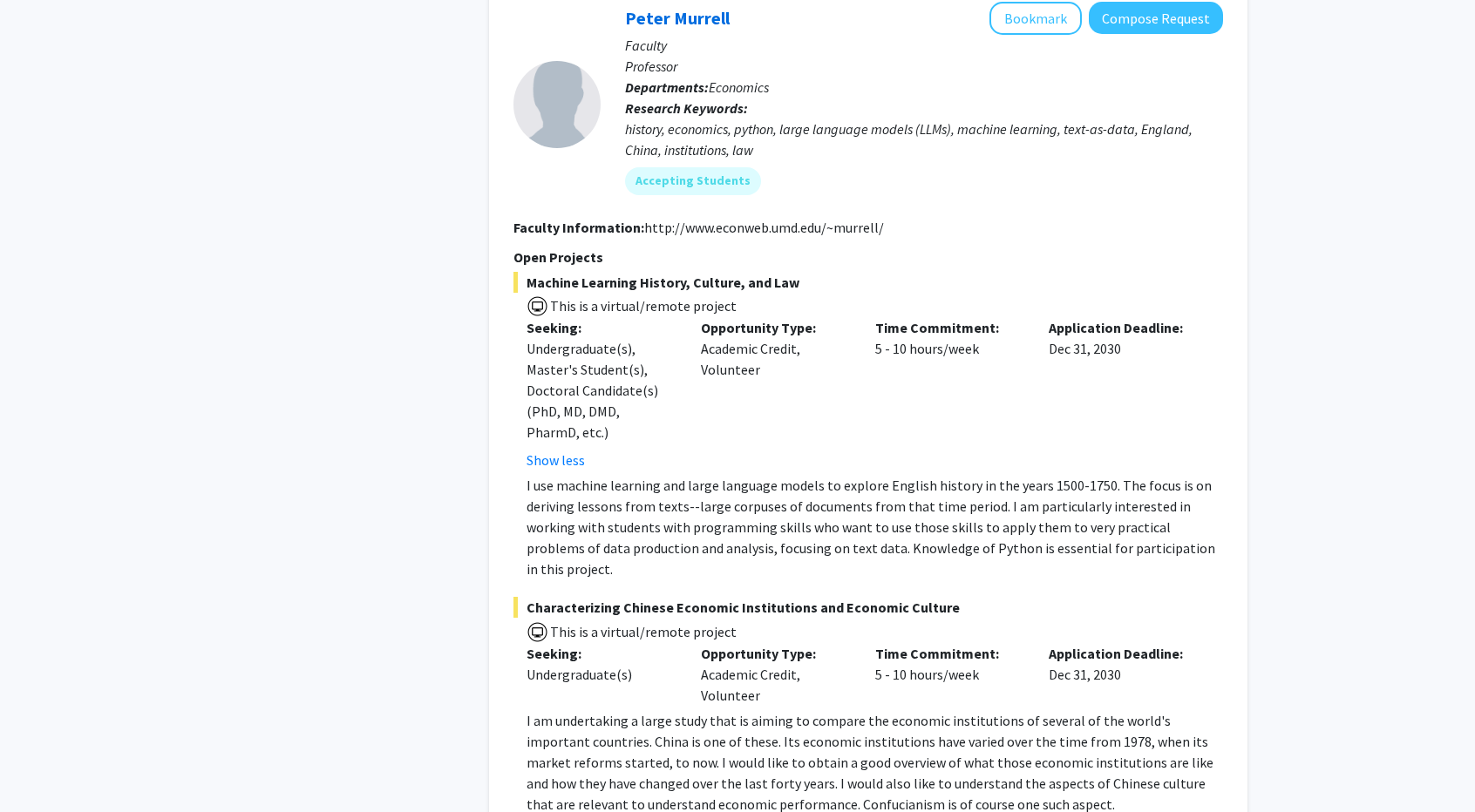 drag, startPoint x: 724, startPoint y: 313, endPoint x: 781, endPoint y: 342, distance: 63.95311 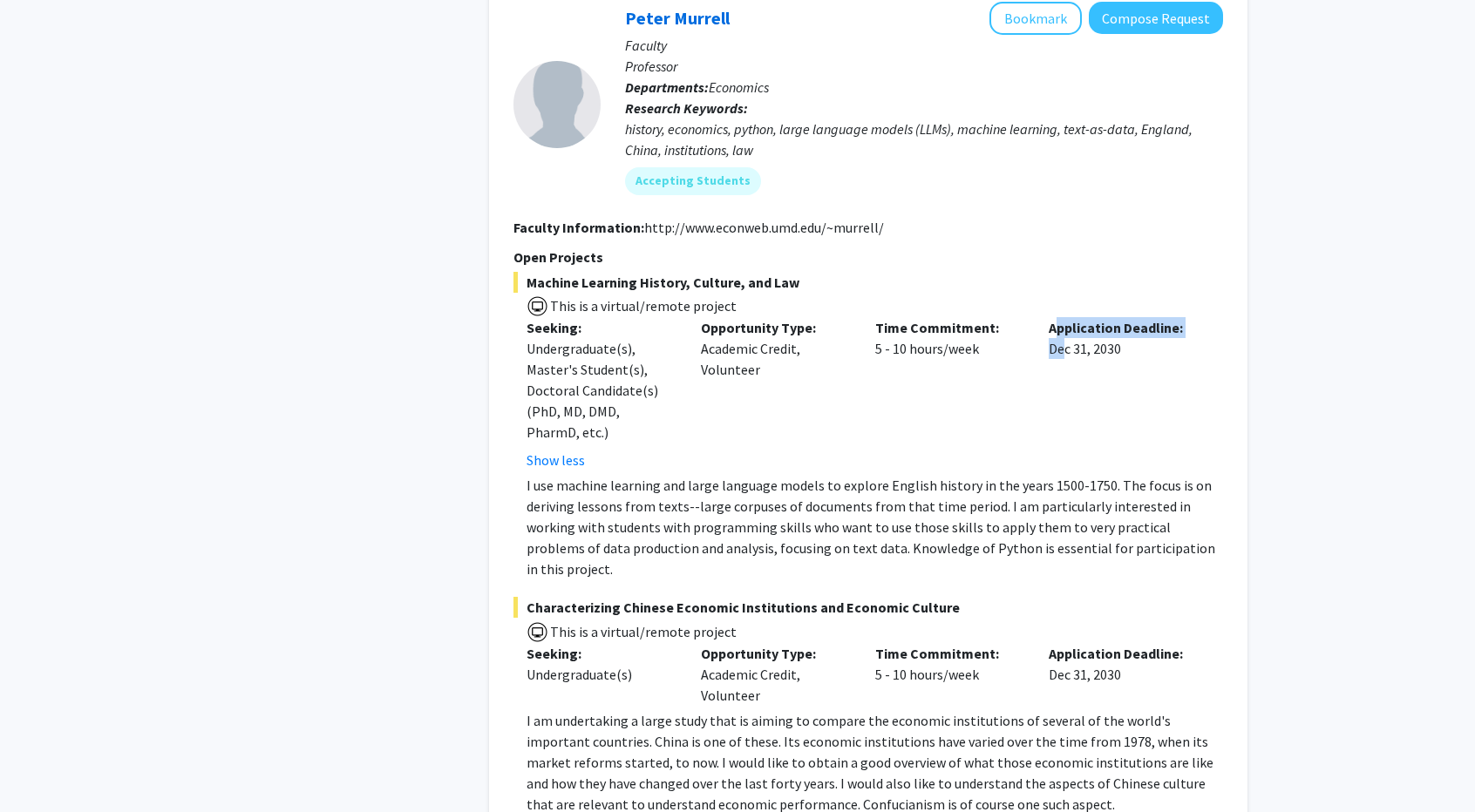 drag, startPoint x: 1054, startPoint y: 311, endPoint x: 1057, endPoint y: 331, distance: 20.223748 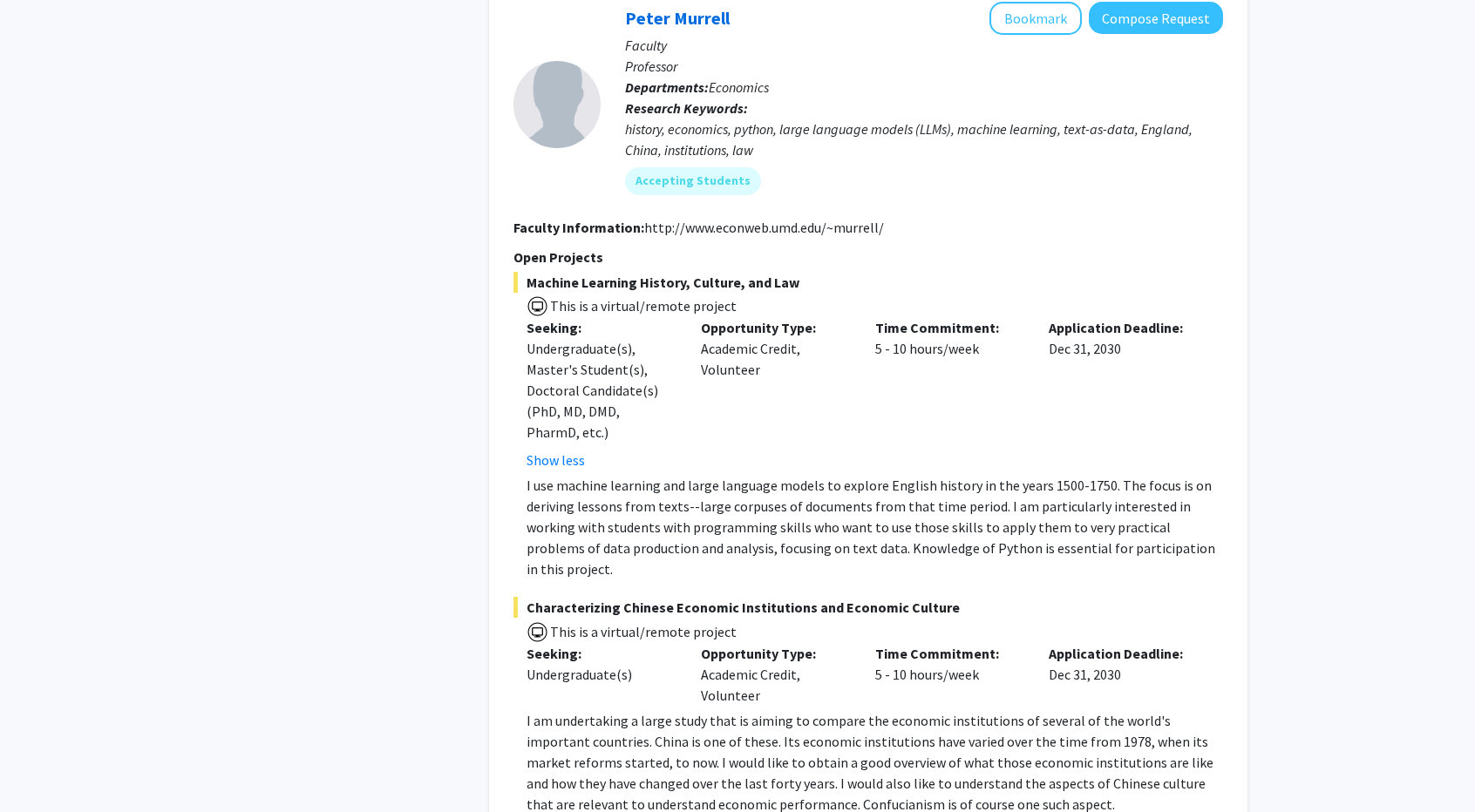 drag, startPoint x: 1006, startPoint y: 372, endPoint x: 975, endPoint y: 382, distance: 33 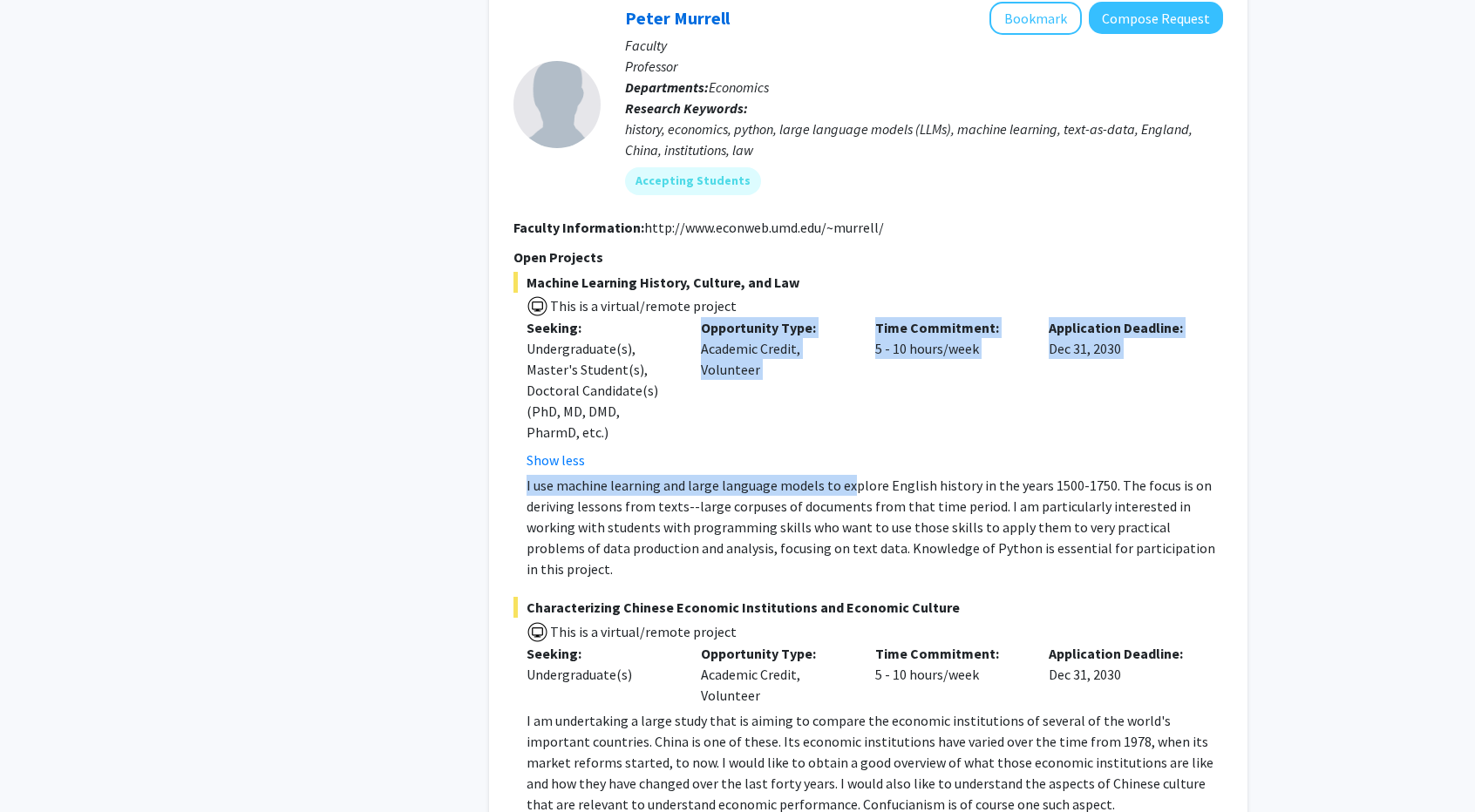 drag, startPoint x: 634, startPoint y: 450, endPoint x: 911, endPoint y: 454, distance: 277.02888 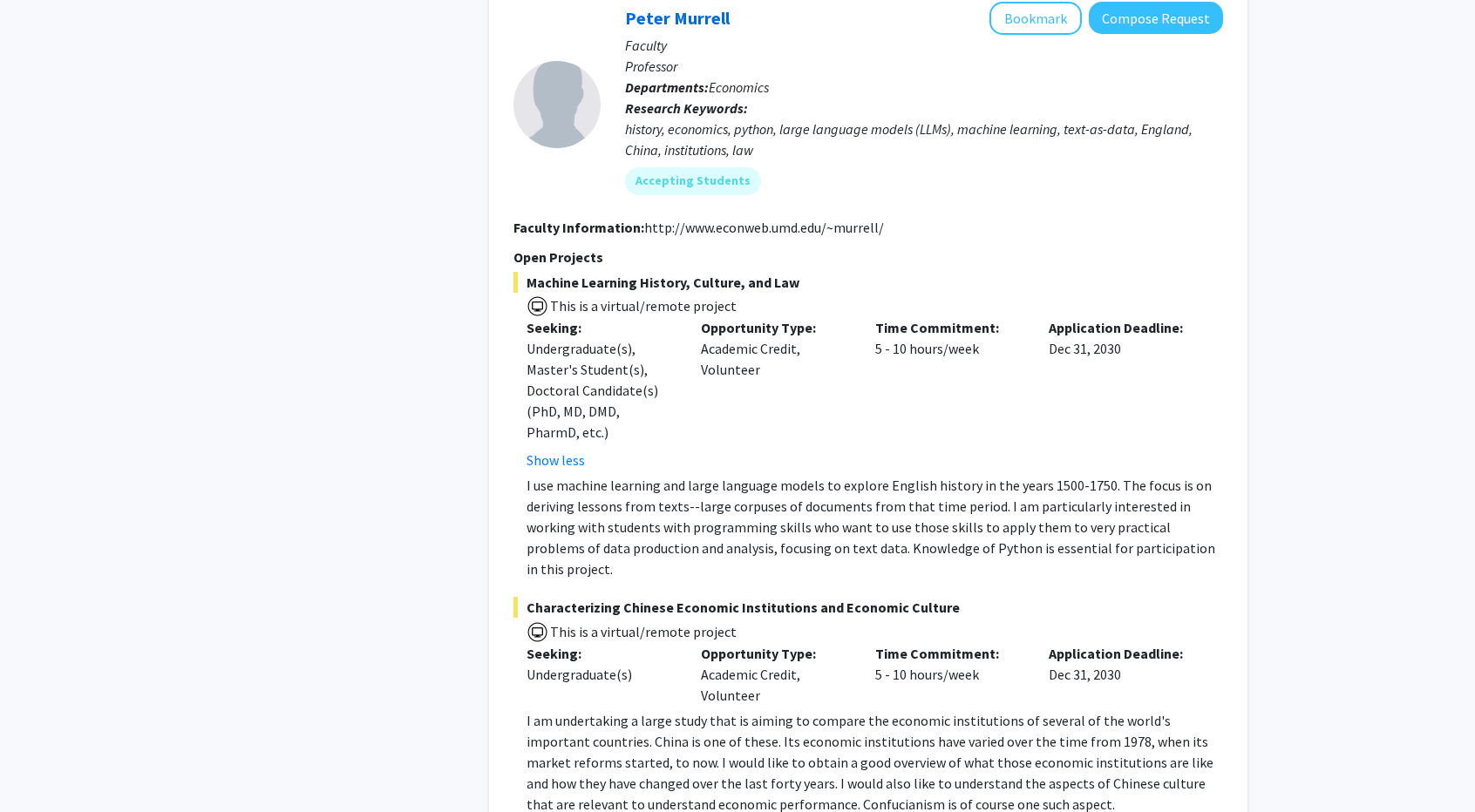 click on "I use machine learning and large language models to explore English history in the years 1500-1750. The focus is on deriving lessons from texts--large corpuses of documents from that time period.   I am particularly interested in working with students with programming skills who want to use those skills to apply them to very practical problems of data production and analysis, focusing on text data. Knowledge of Python is essential for participation in this project." 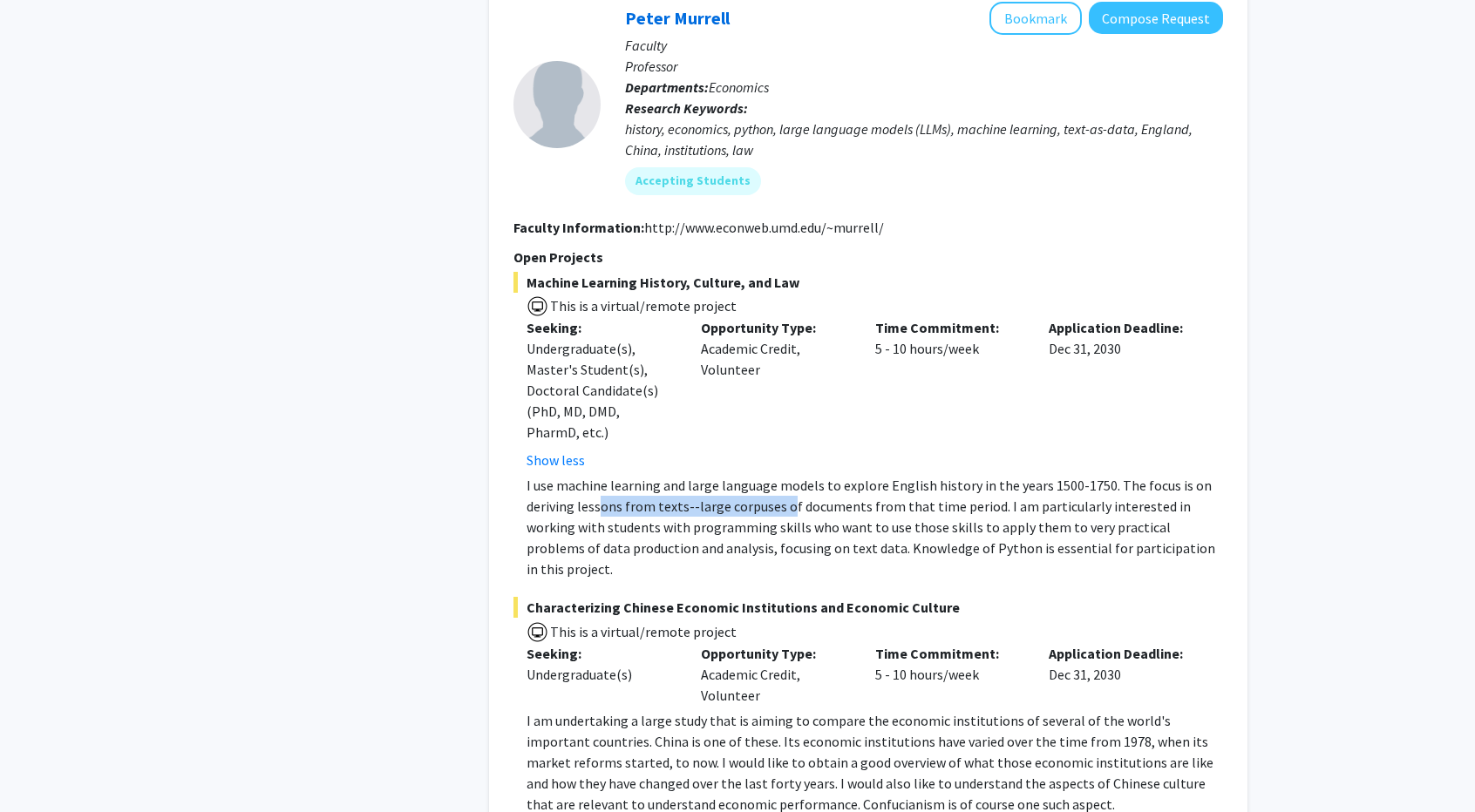 drag, startPoint x: 600, startPoint y: 477, endPoint x: 783, endPoint y: 482, distance: 183.06829 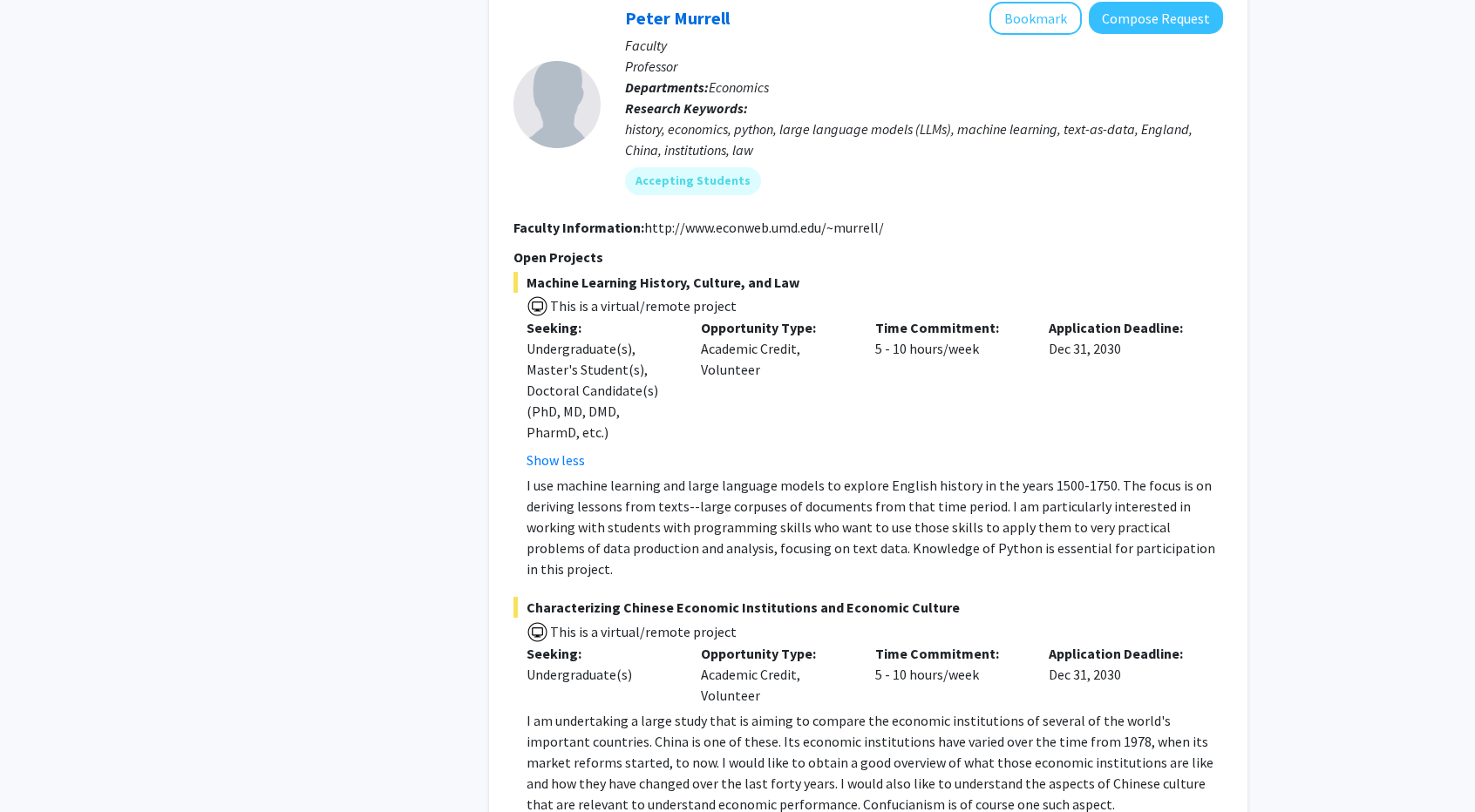 click on "I use machine learning and large language models to explore English history in the years 1500-1750. The focus is on deriving lessons from texts--large corpuses of documents from that time period.   I am particularly interested in working with students with programming skills who want to use those skills to apply them to very practical problems of data production and analysis, focusing on text data. Knowledge of Python is essential for participation in this project." 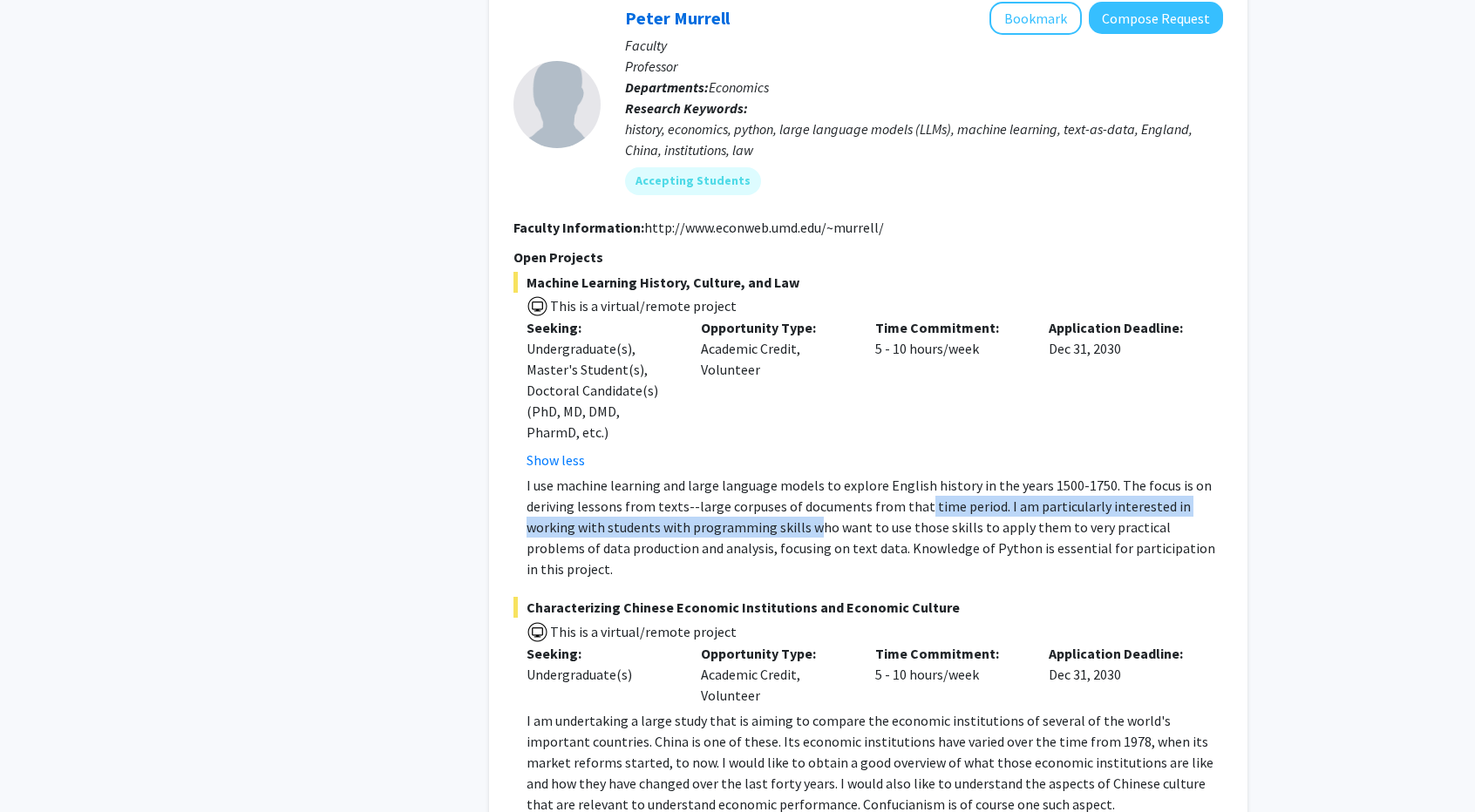 drag, startPoint x: 914, startPoint y: 485, endPoint x: 763, endPoint y: 511, distance: 153.2221 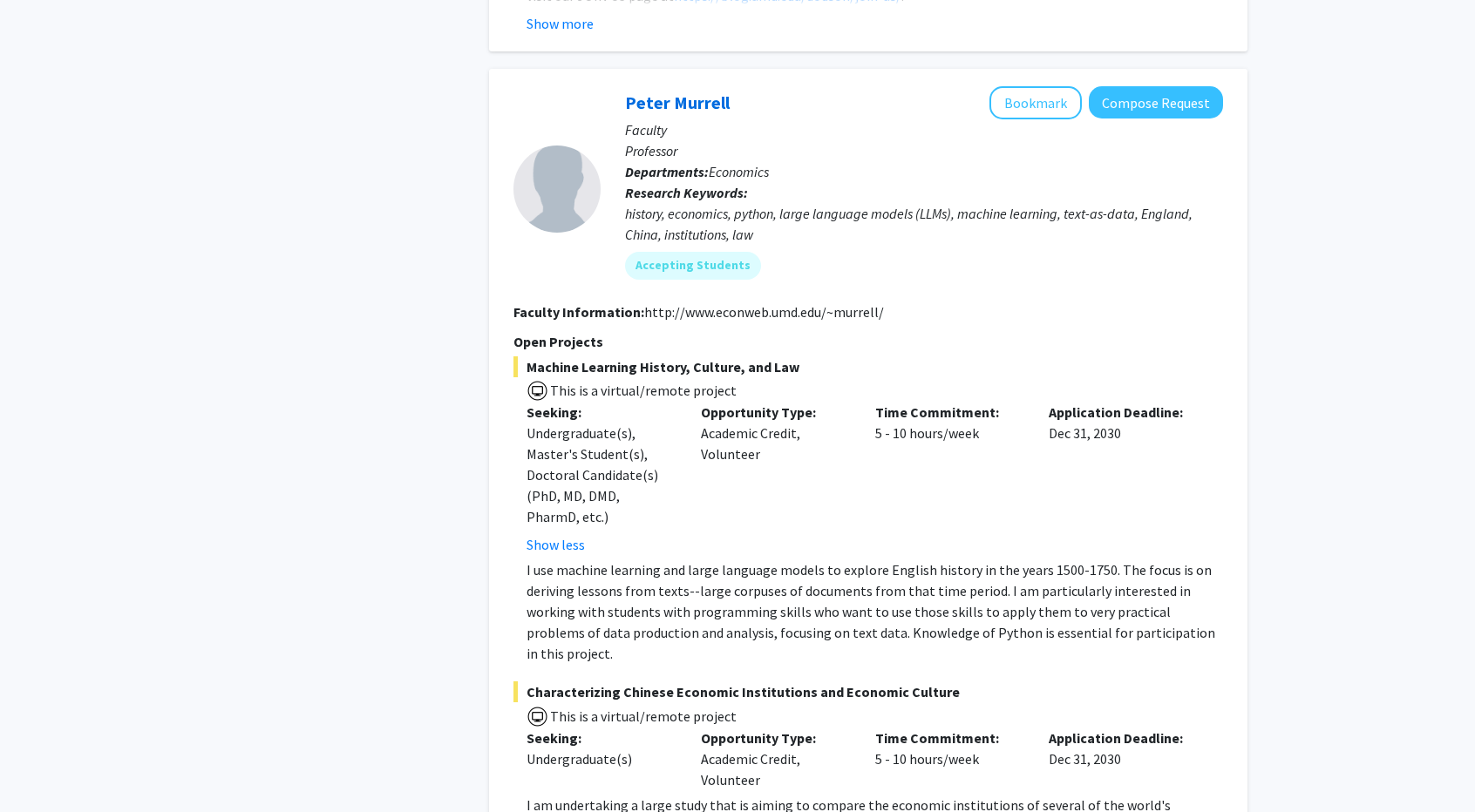 scroll, scrollTop: 2352, scrollLeft: 0, axis: vertical 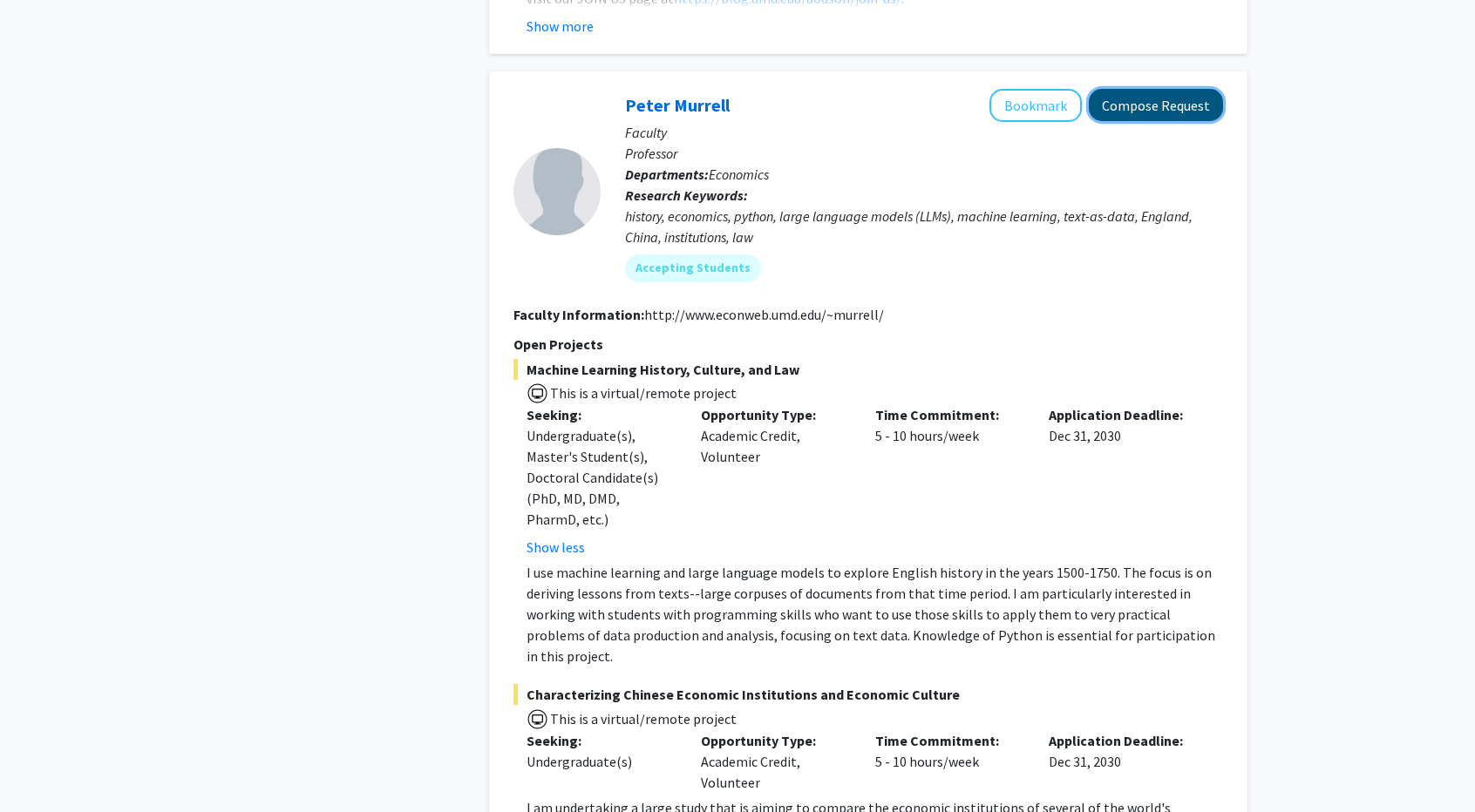 click on "Compose Request" 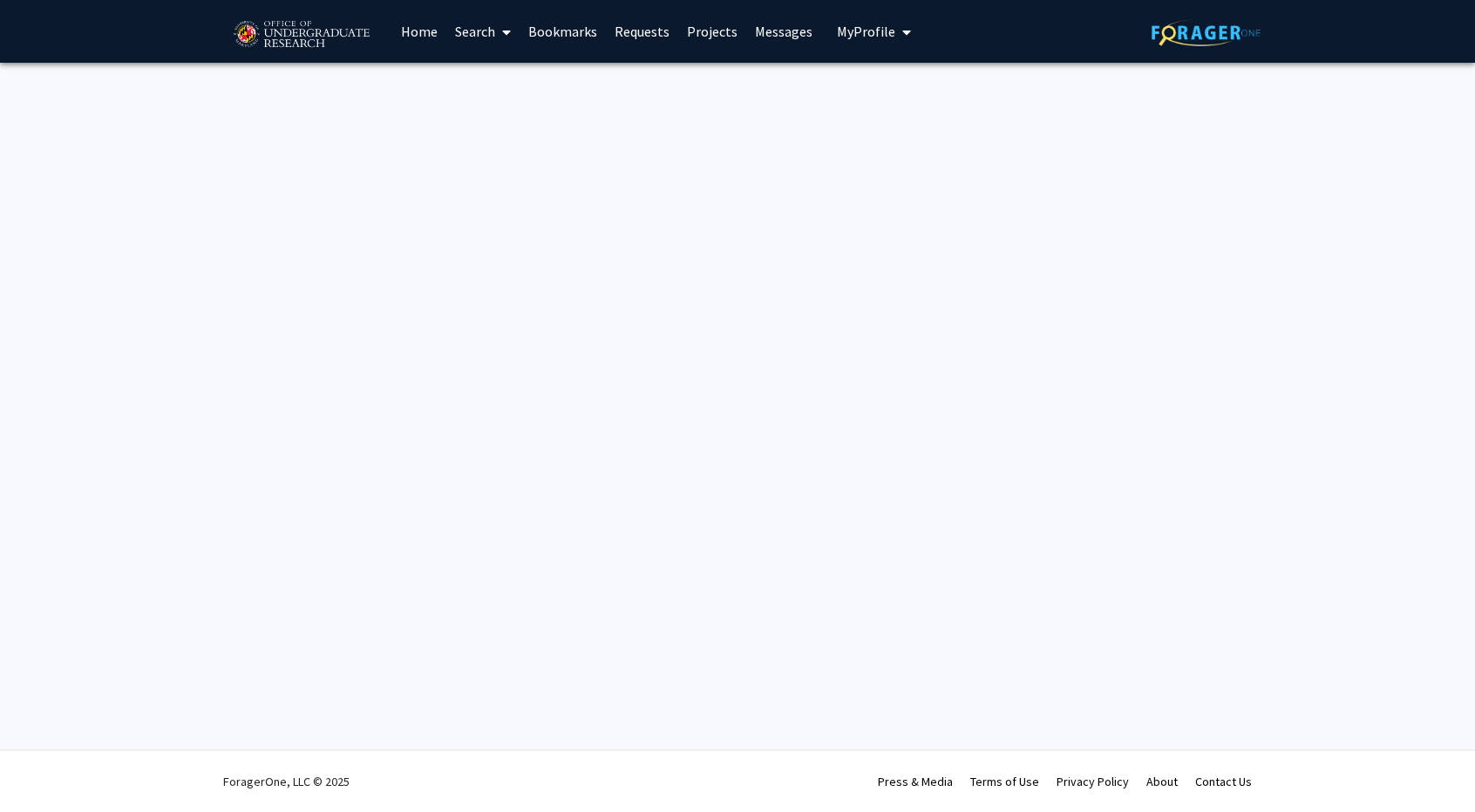 scroll, scrollTop: 0, scrollLeft: 0, axis: both 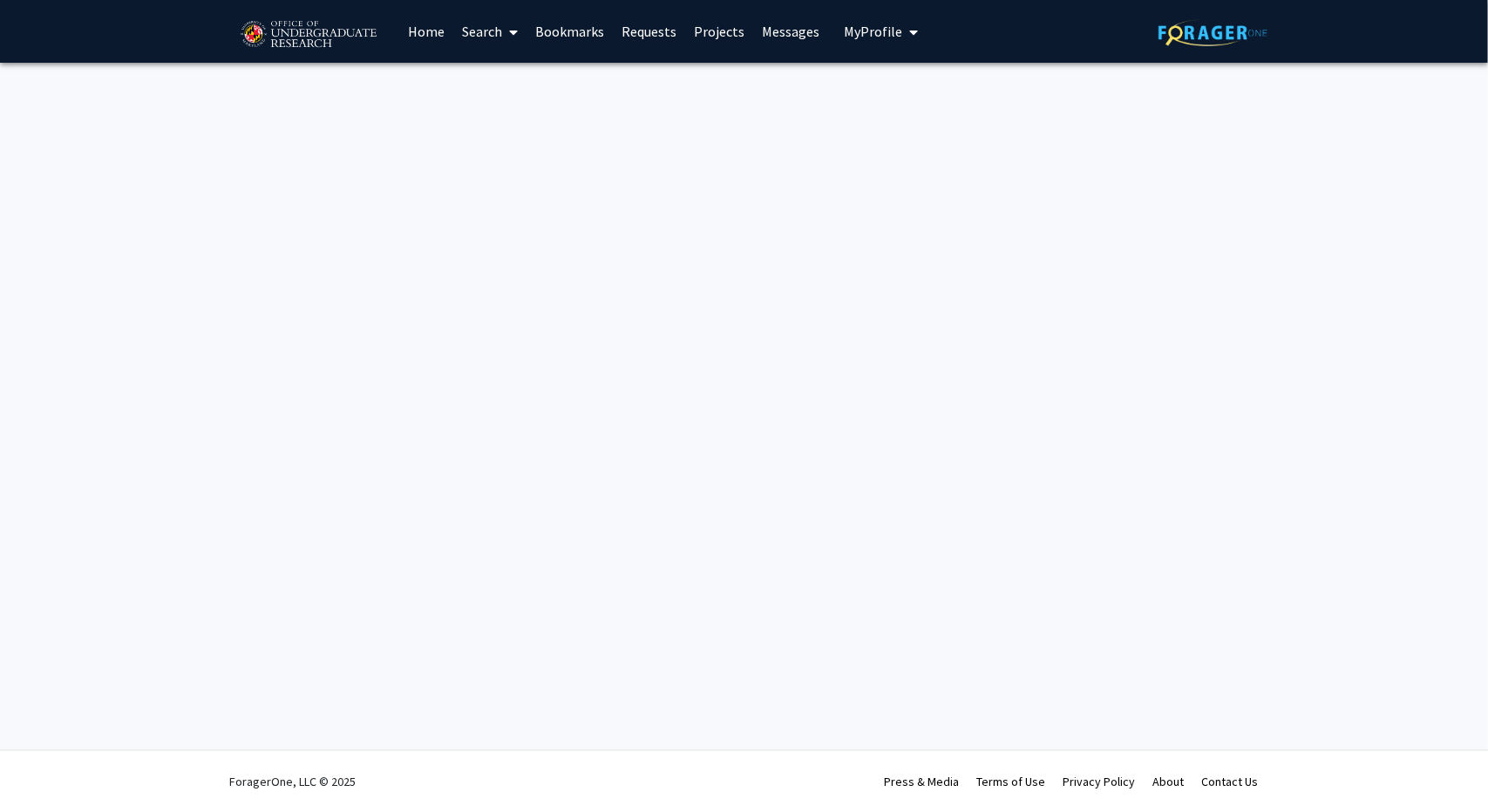 click 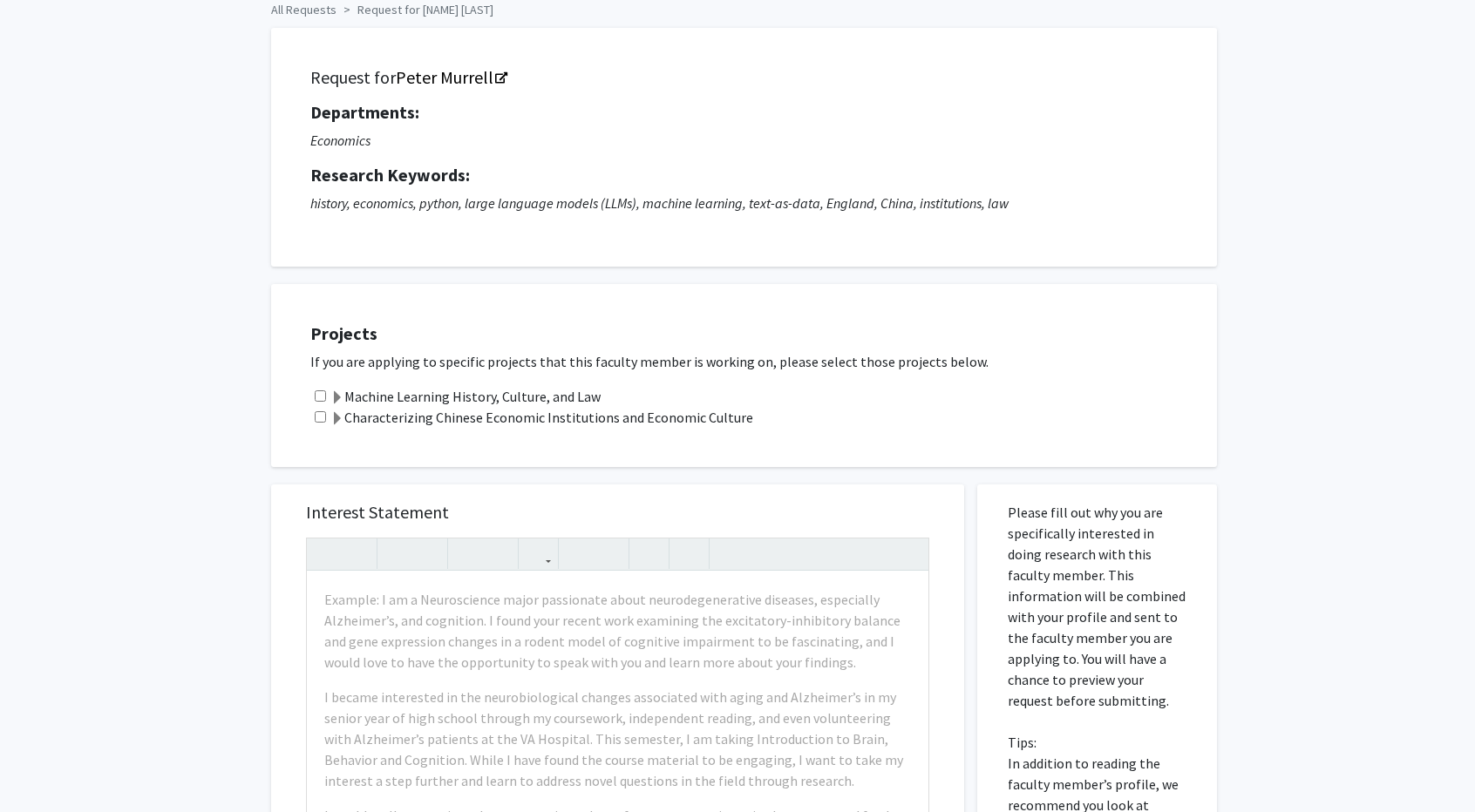 scroll, scrollTop: 0, scrollLeft: 0, axis: both 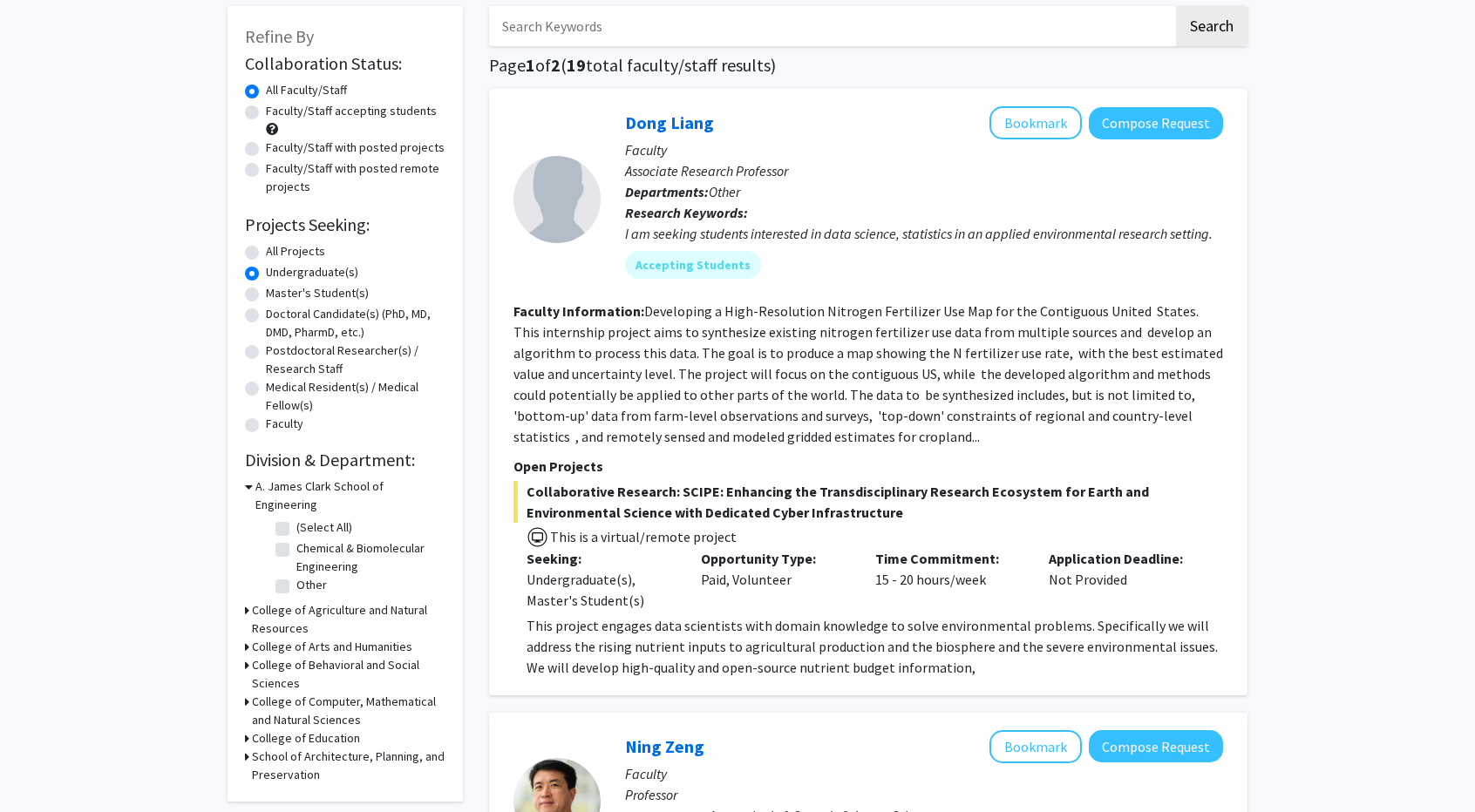 click on "College of Computer, Mathematical and Natural Sciences" at bounding box center [349, 711] 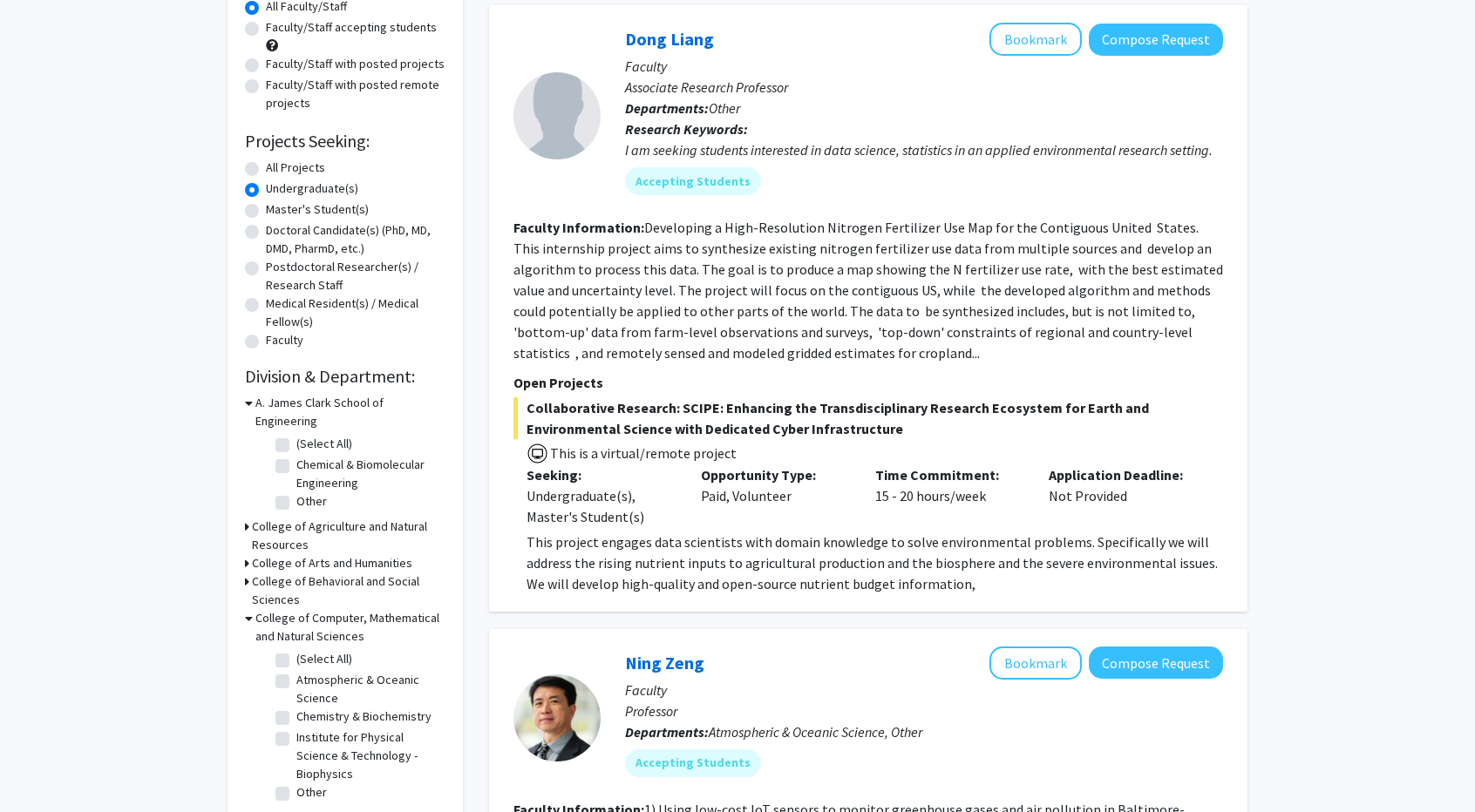 scroll, scrollTop: 174, scrollLeft: 0, axis: vertical 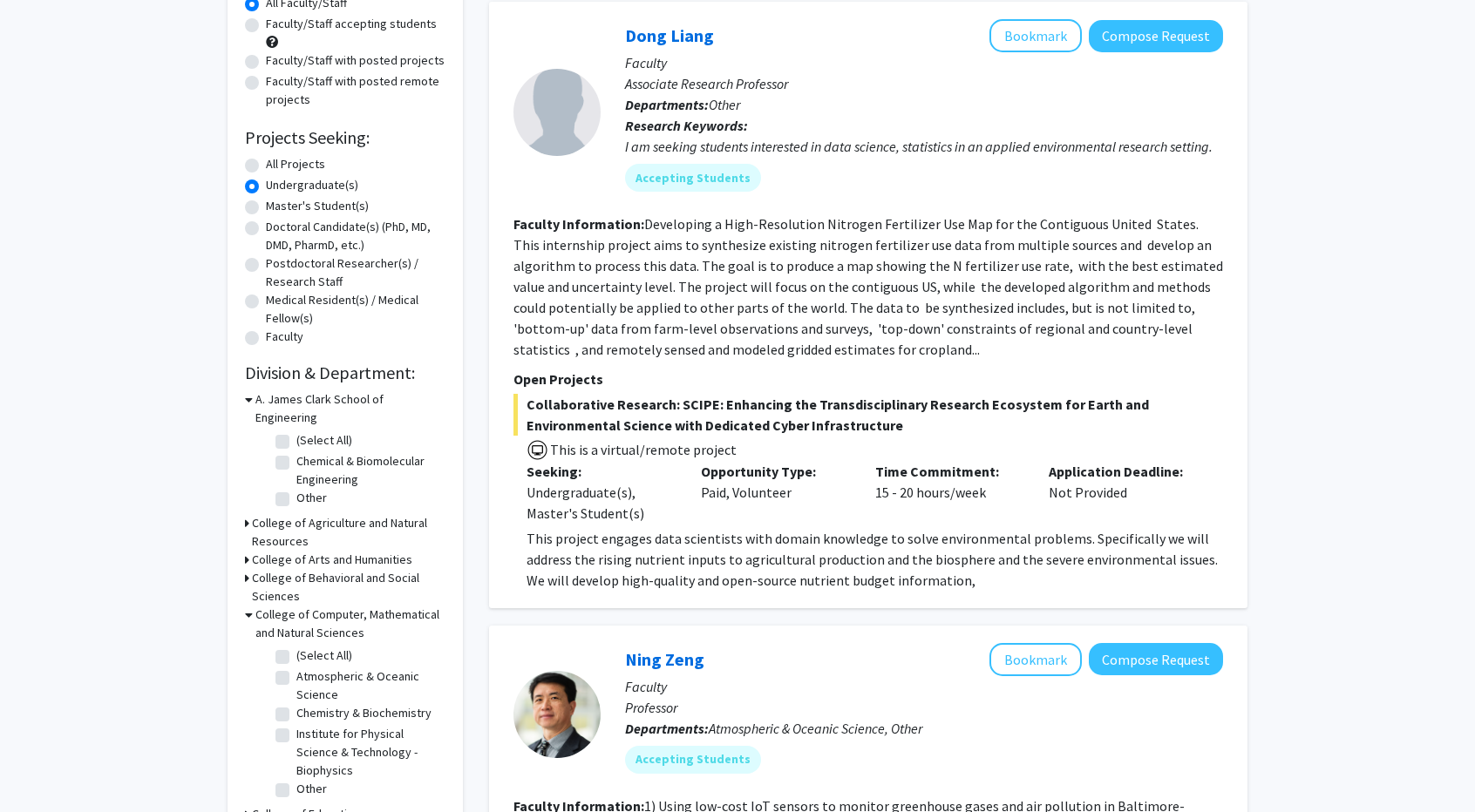 click on "(Select All)" 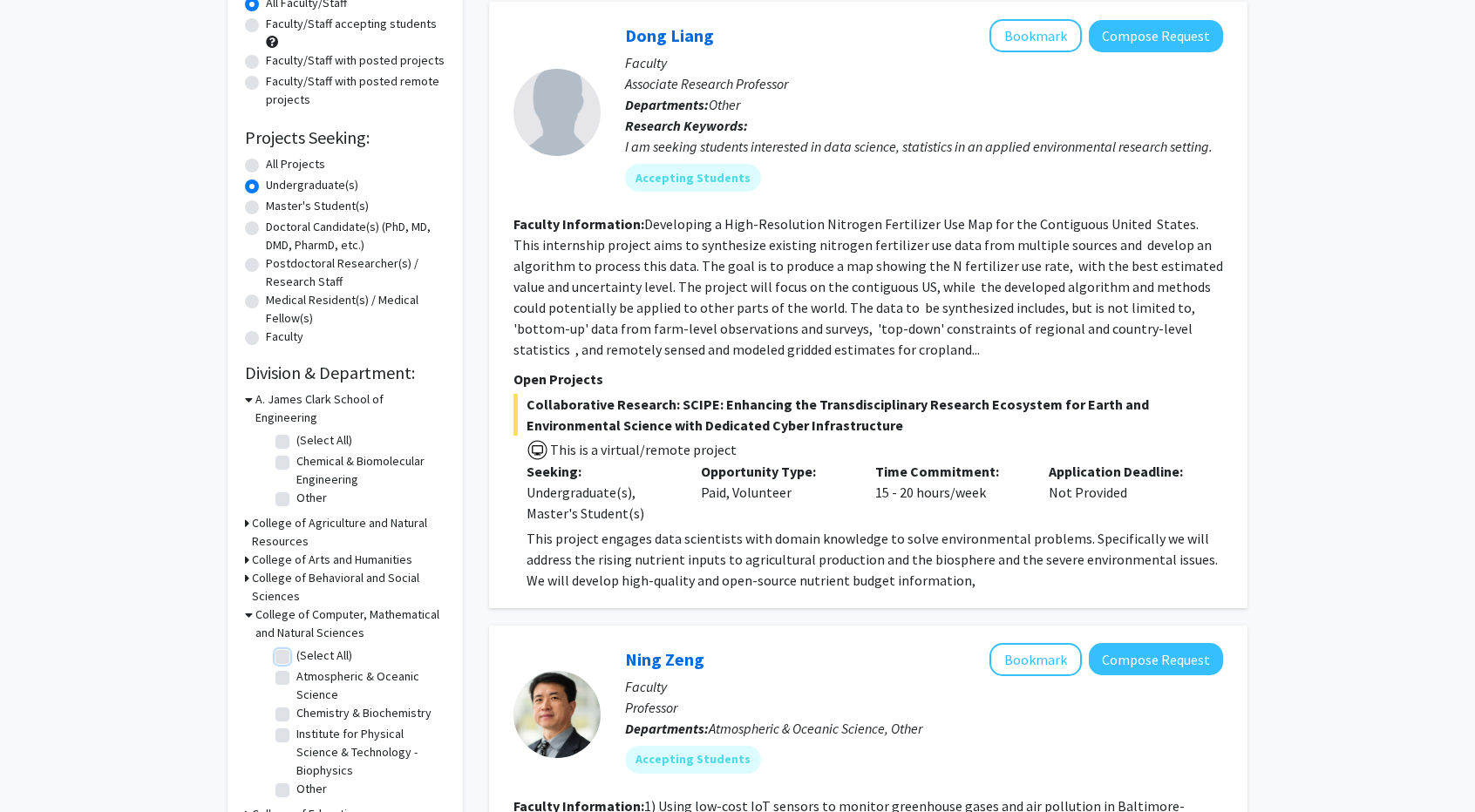 checkbox on "true" 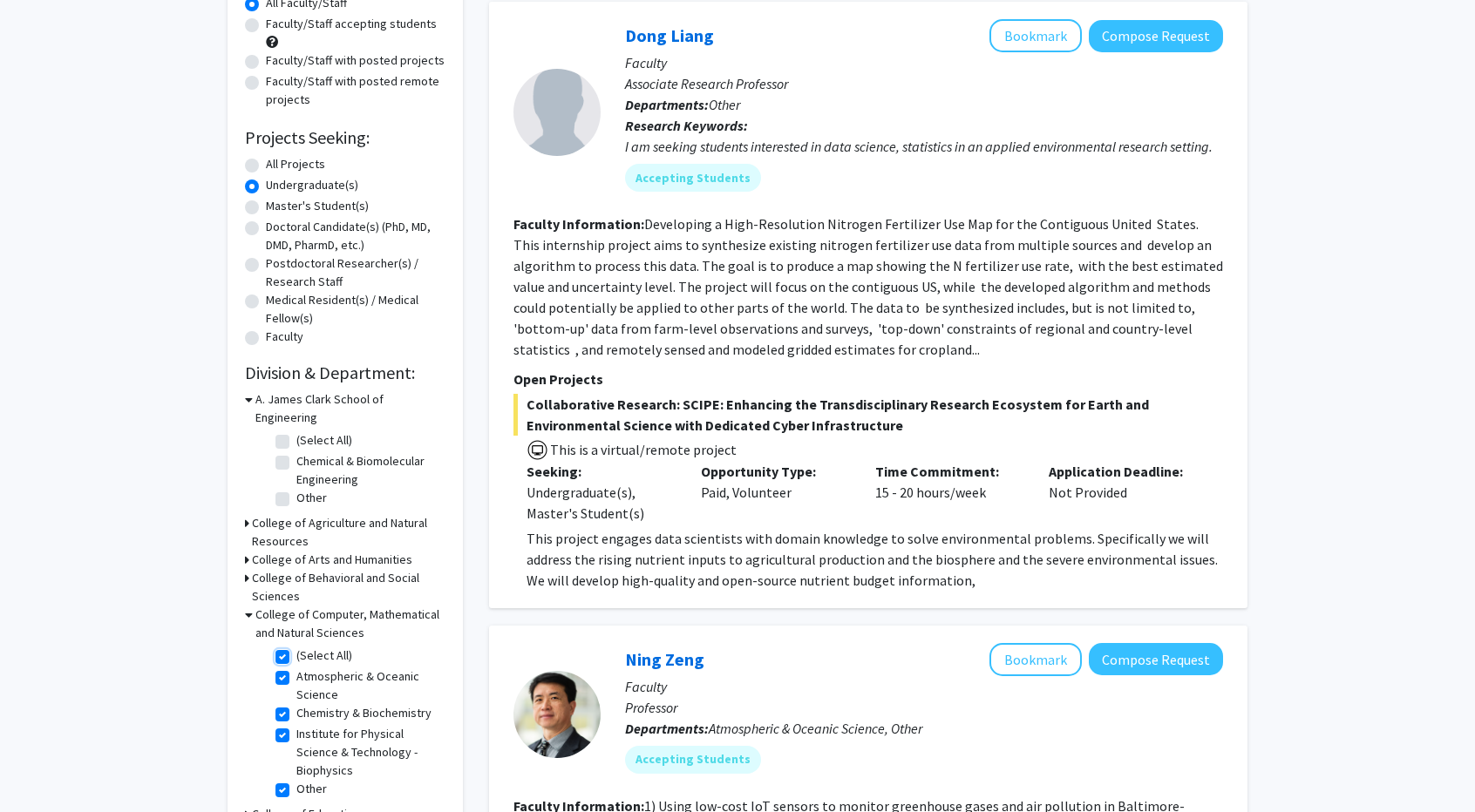 checkbox on "true" 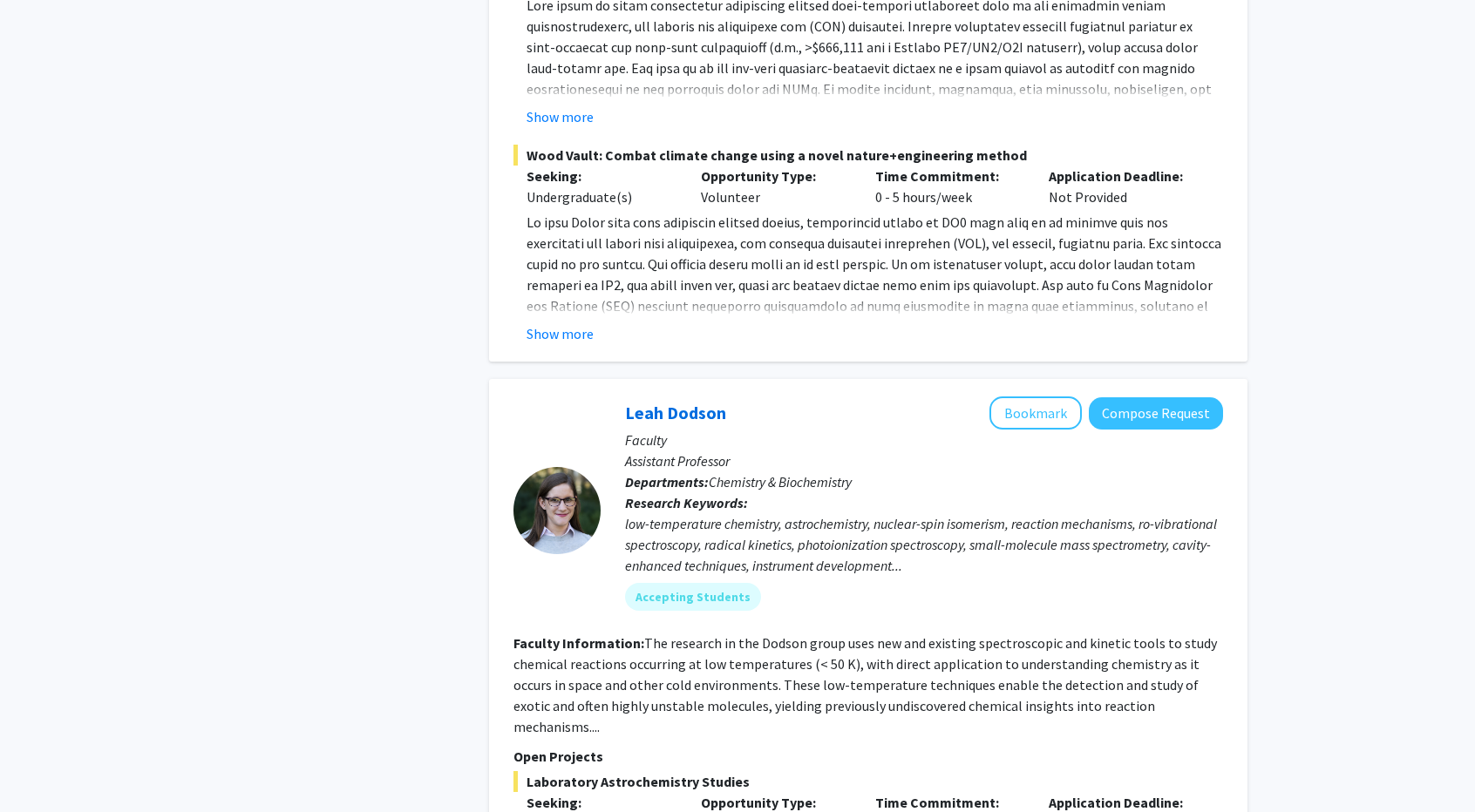 scroll, scrollTop: 1568, scrollLeft: 0, axis: vertical 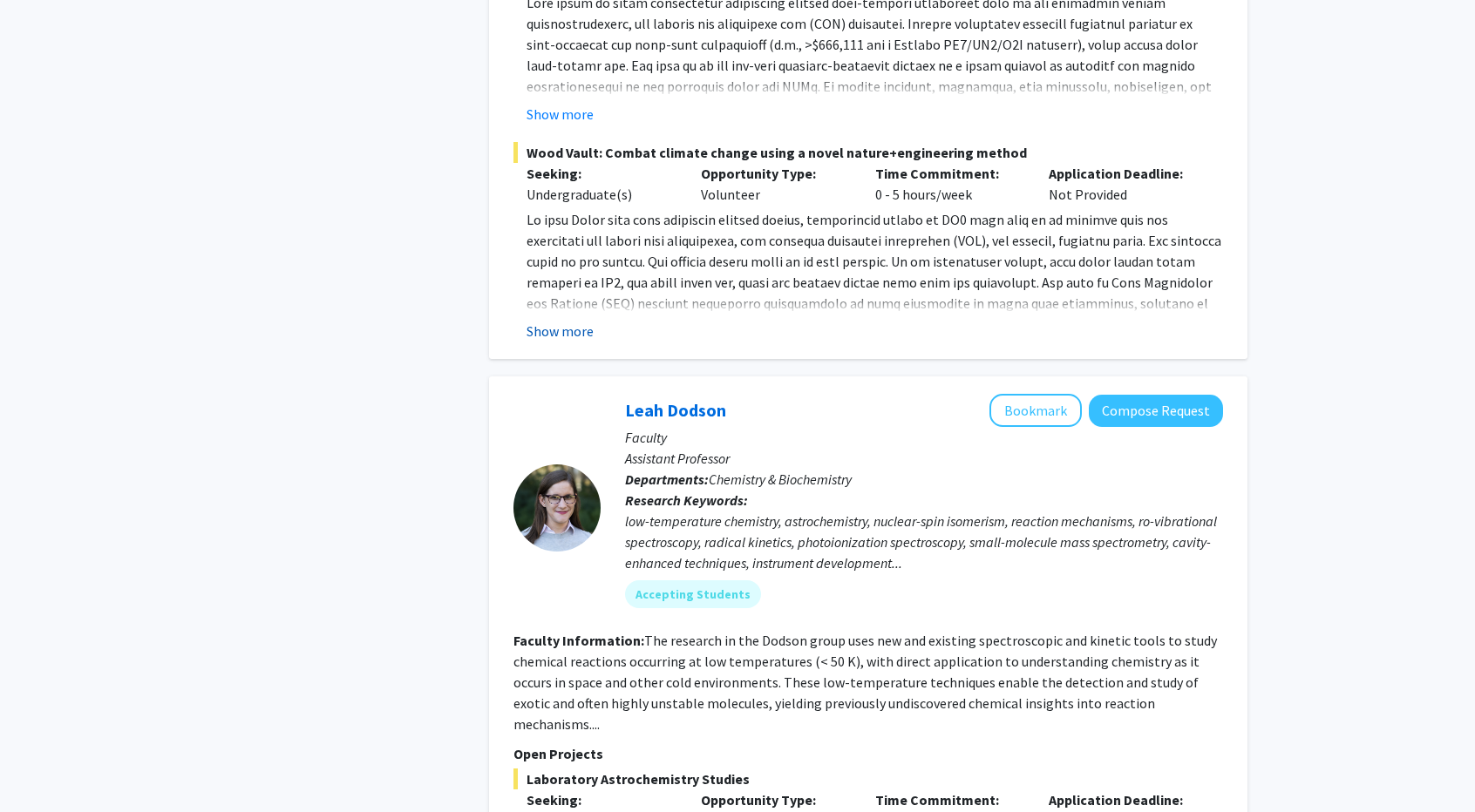 click on "Show more" 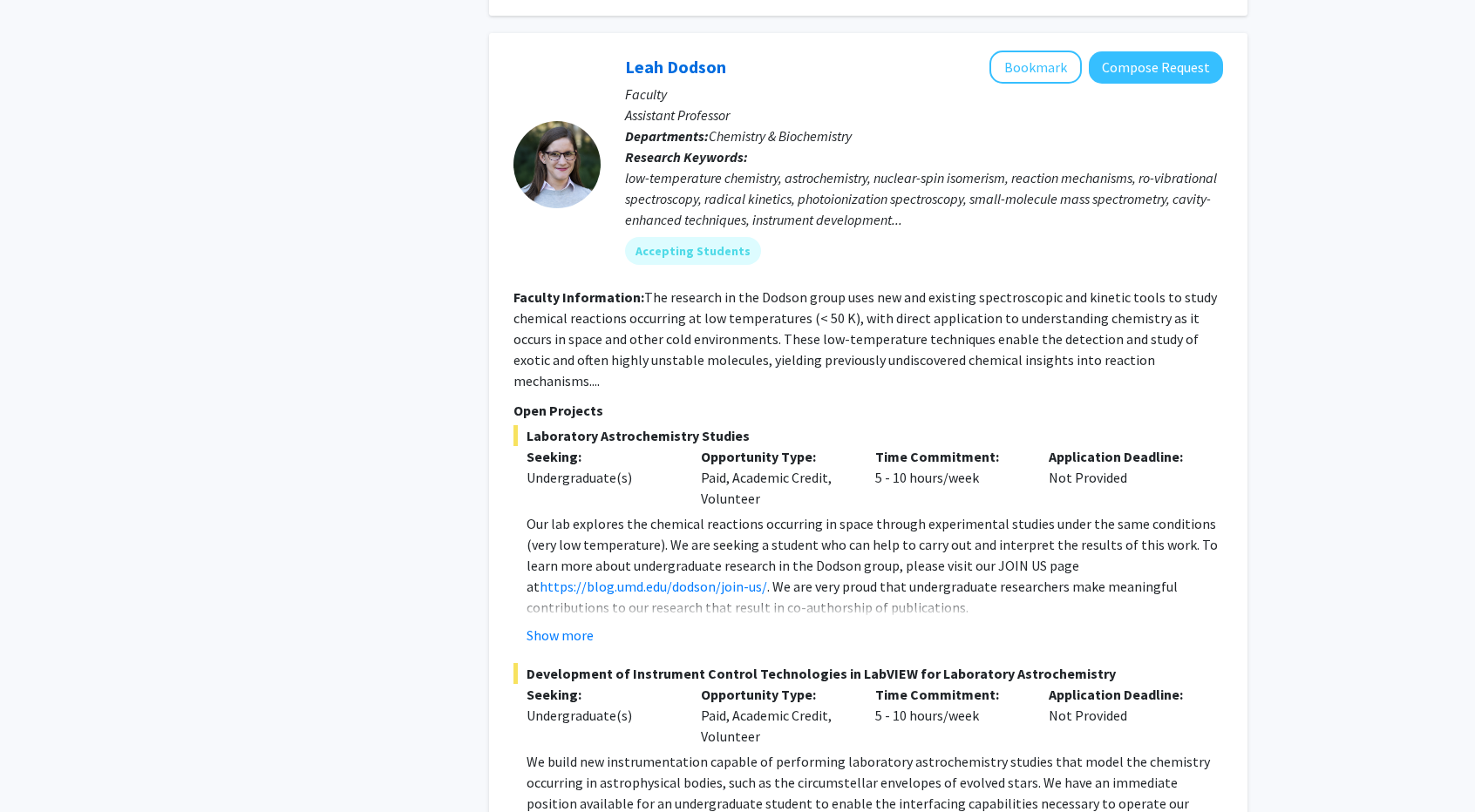 scroll, scrollTop: 2352, scrollLeft: 0, axis: vertical 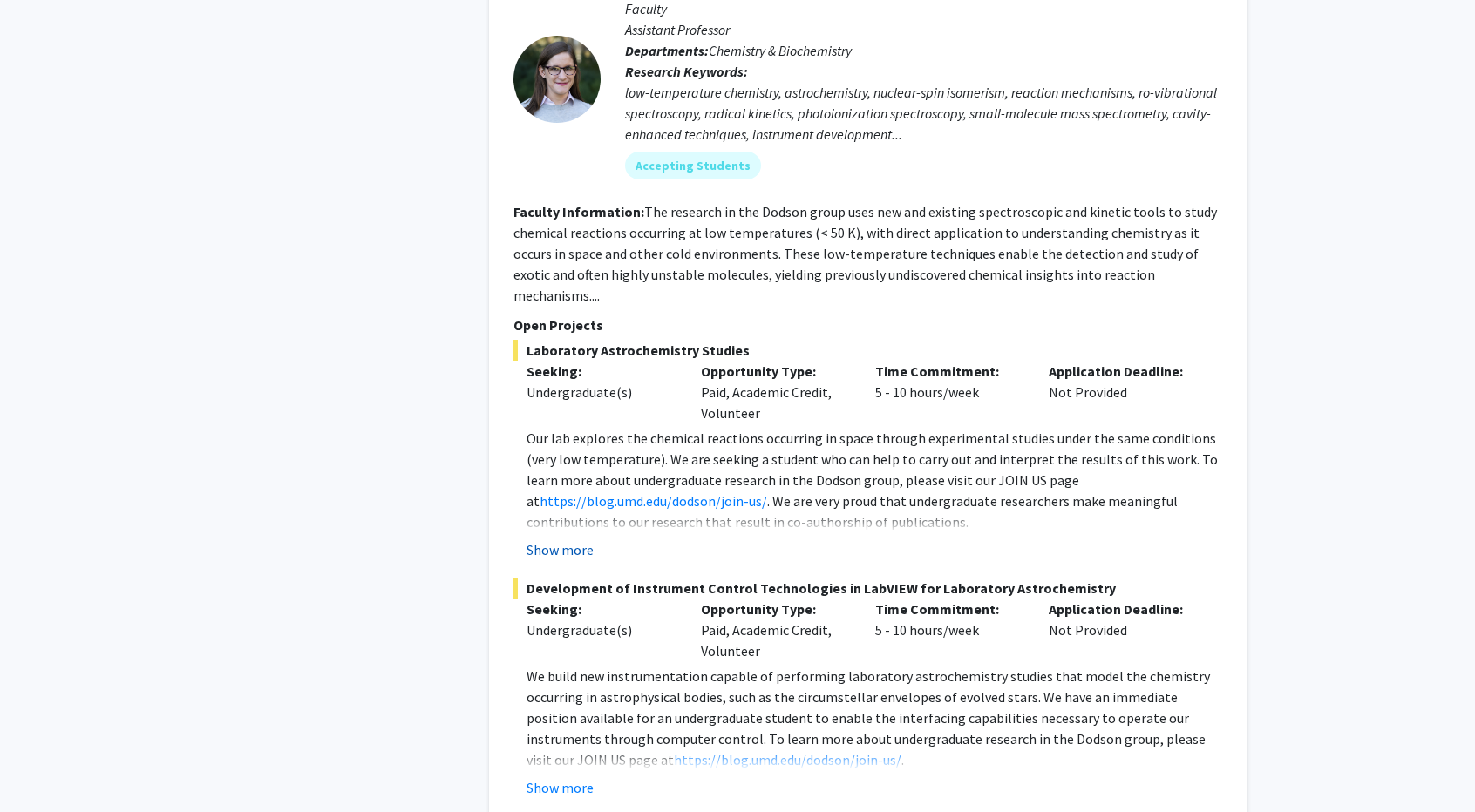 click on "Show more" 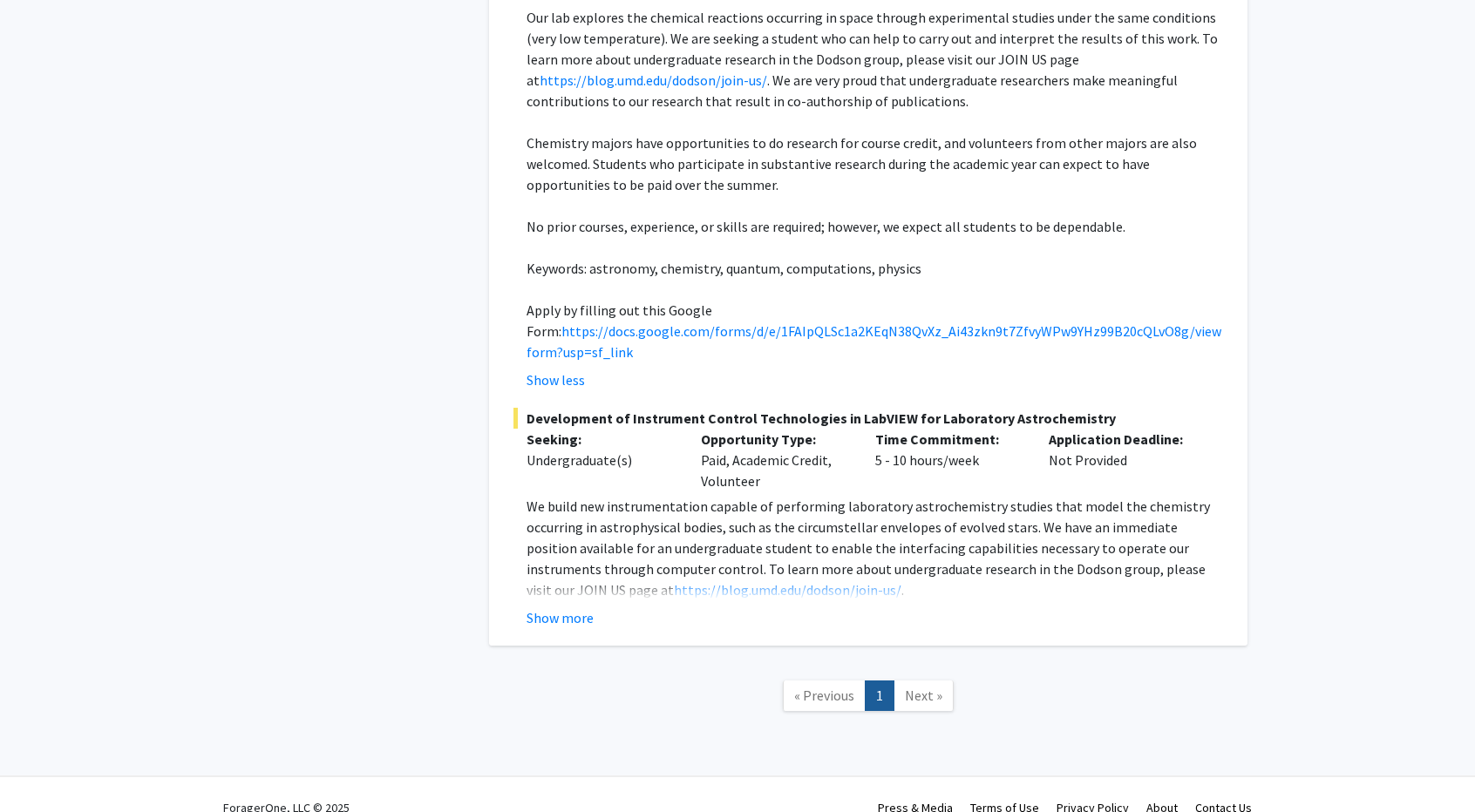 scroll, scrollTop: 2778, scrollLeft: 0, axis: vertical 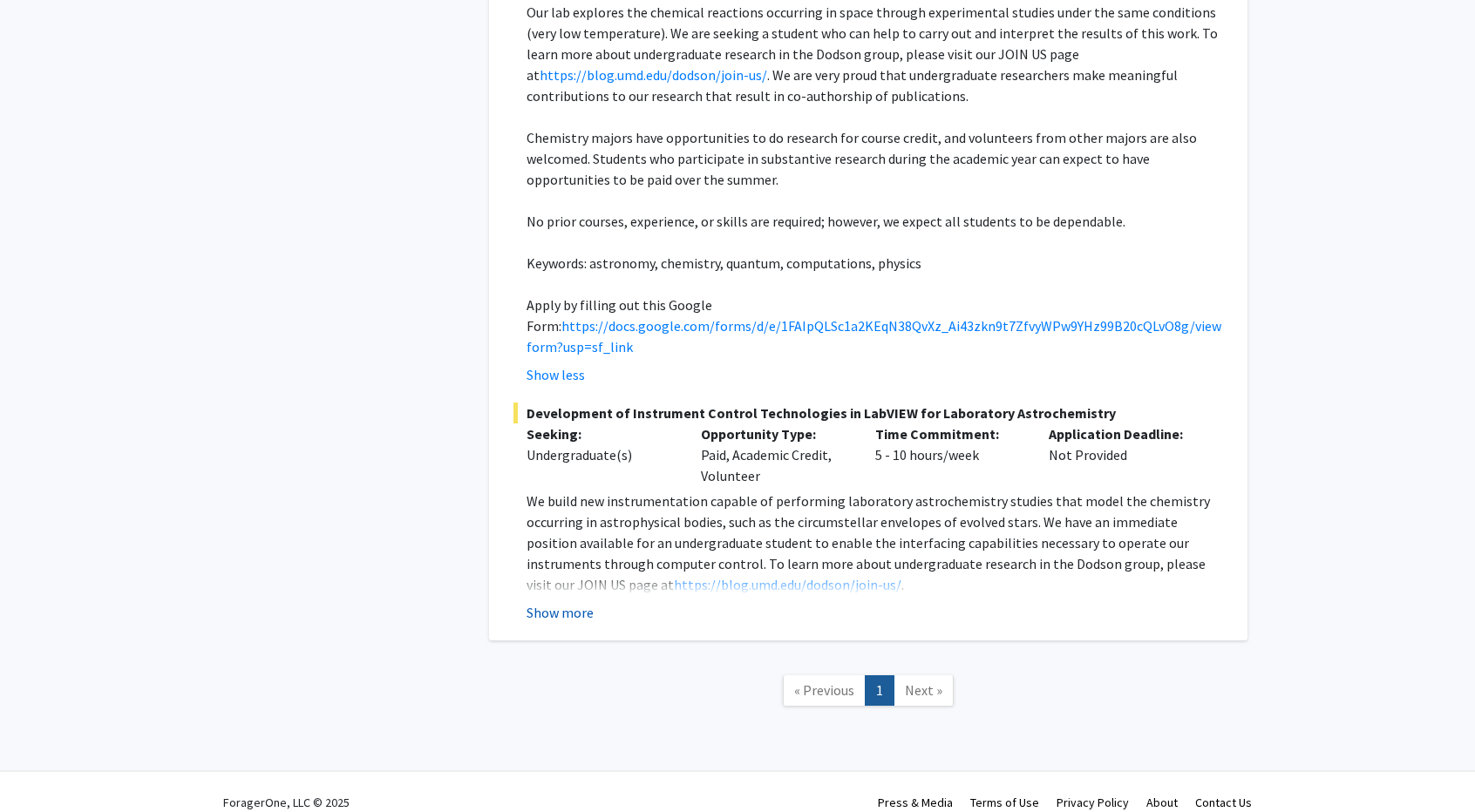 click on "Show more" 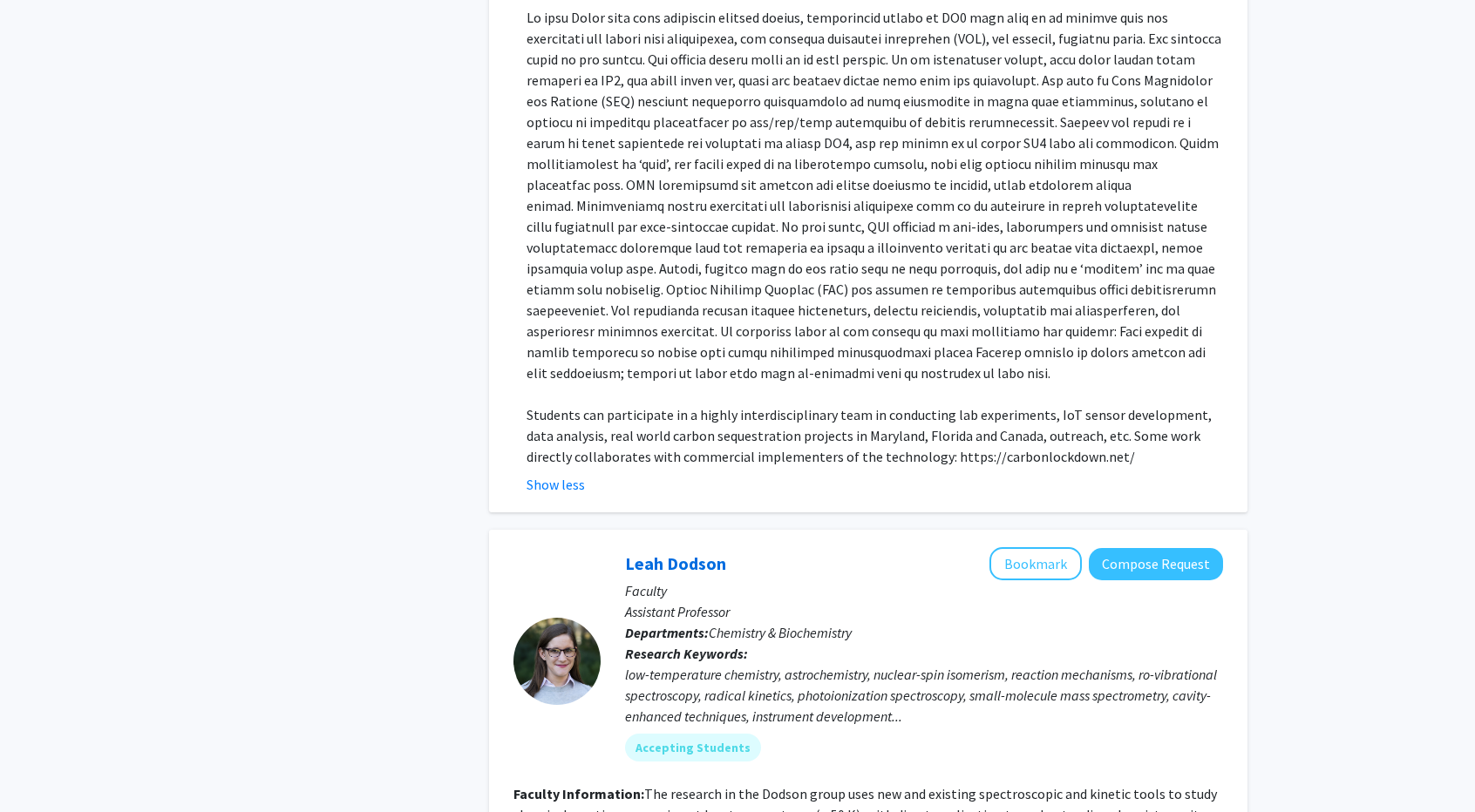 scroll, scrollTop: 1151, scrollLeft: 0, axis: vertical 